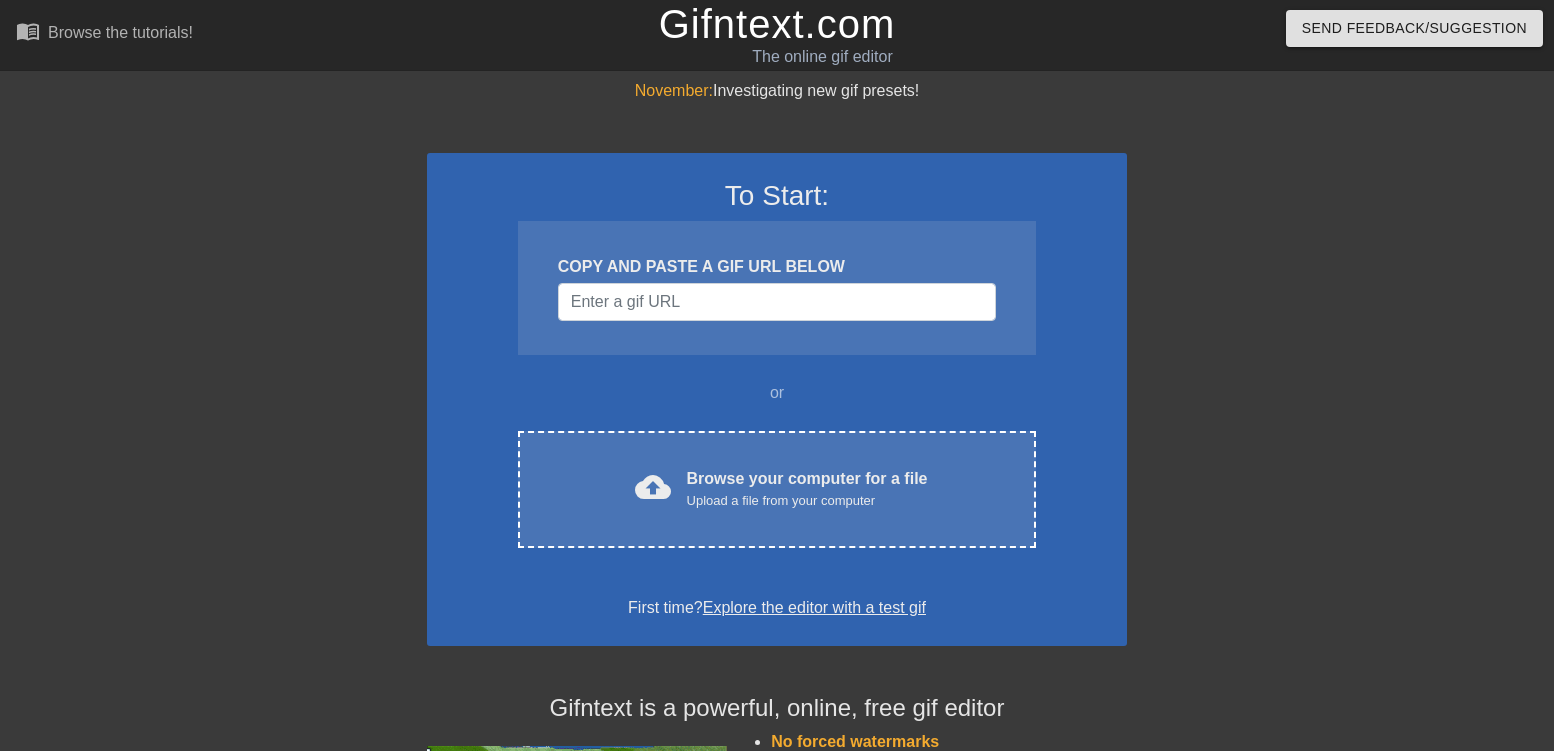 scroll, scrollTop: 0, scrollLeft: 0, axis: both 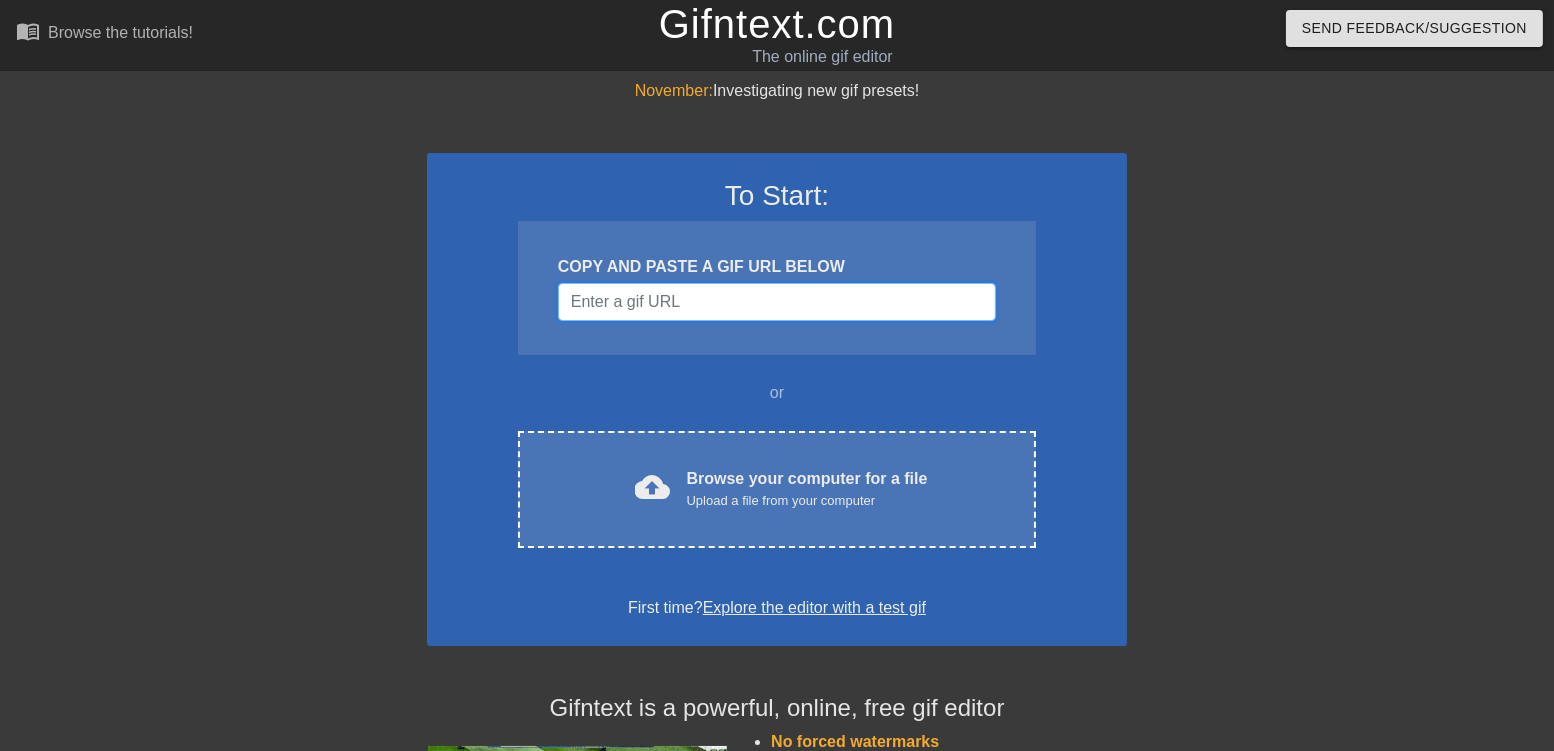 click at bounding box center [777, 302] 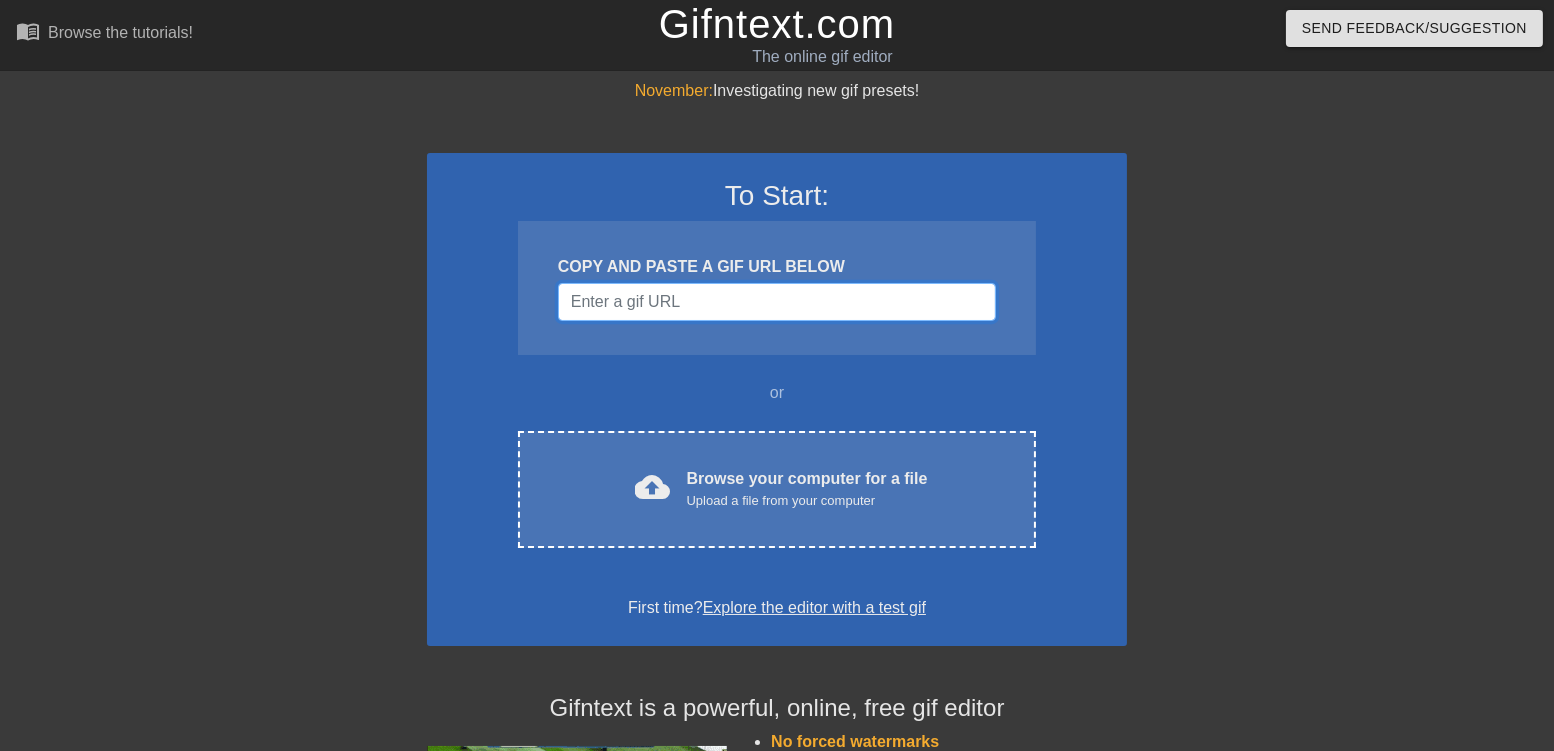 paste on "https://giphy.com/gifs/socializeagency-happy-birthday-jess-team-socialize-YRVujNnMEAYcEKMcRo" 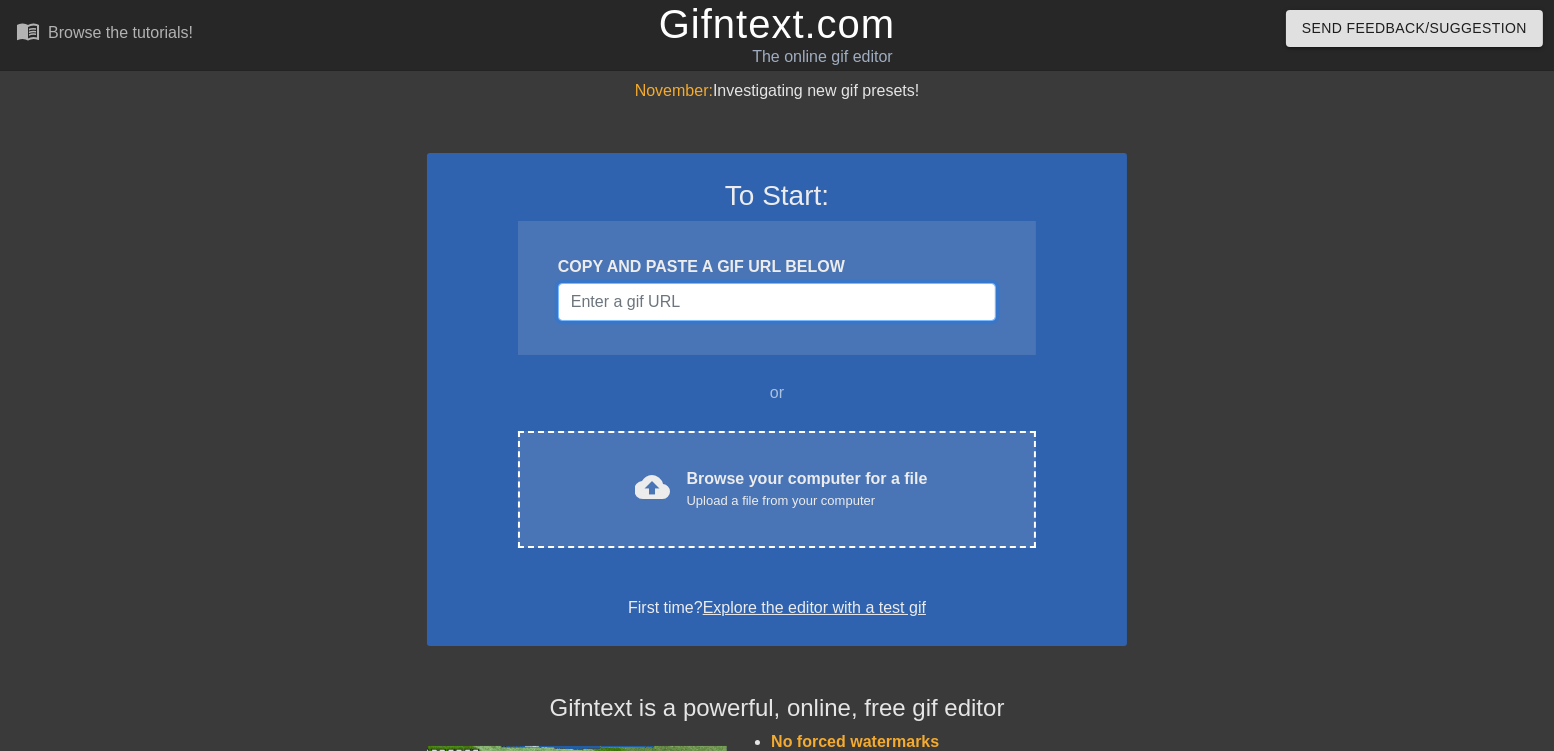 type on "https://giphy.com/gifs/socializeagency-happy-birthday-jess-team-socialize-YRVujNnMEAYcEKMcRo" 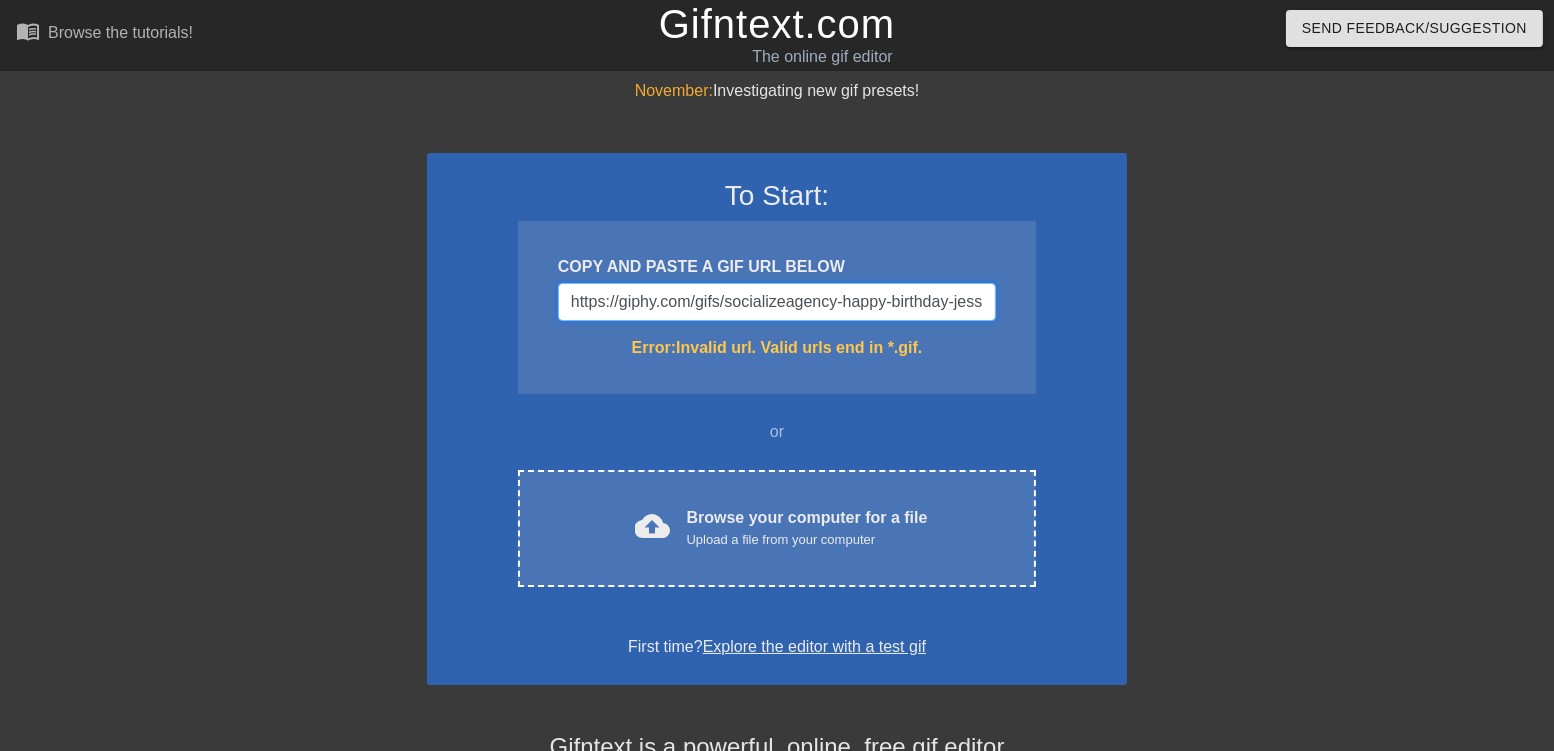 scroll, scrollTop: 0, scrollLeft: 286, axis: horizontal 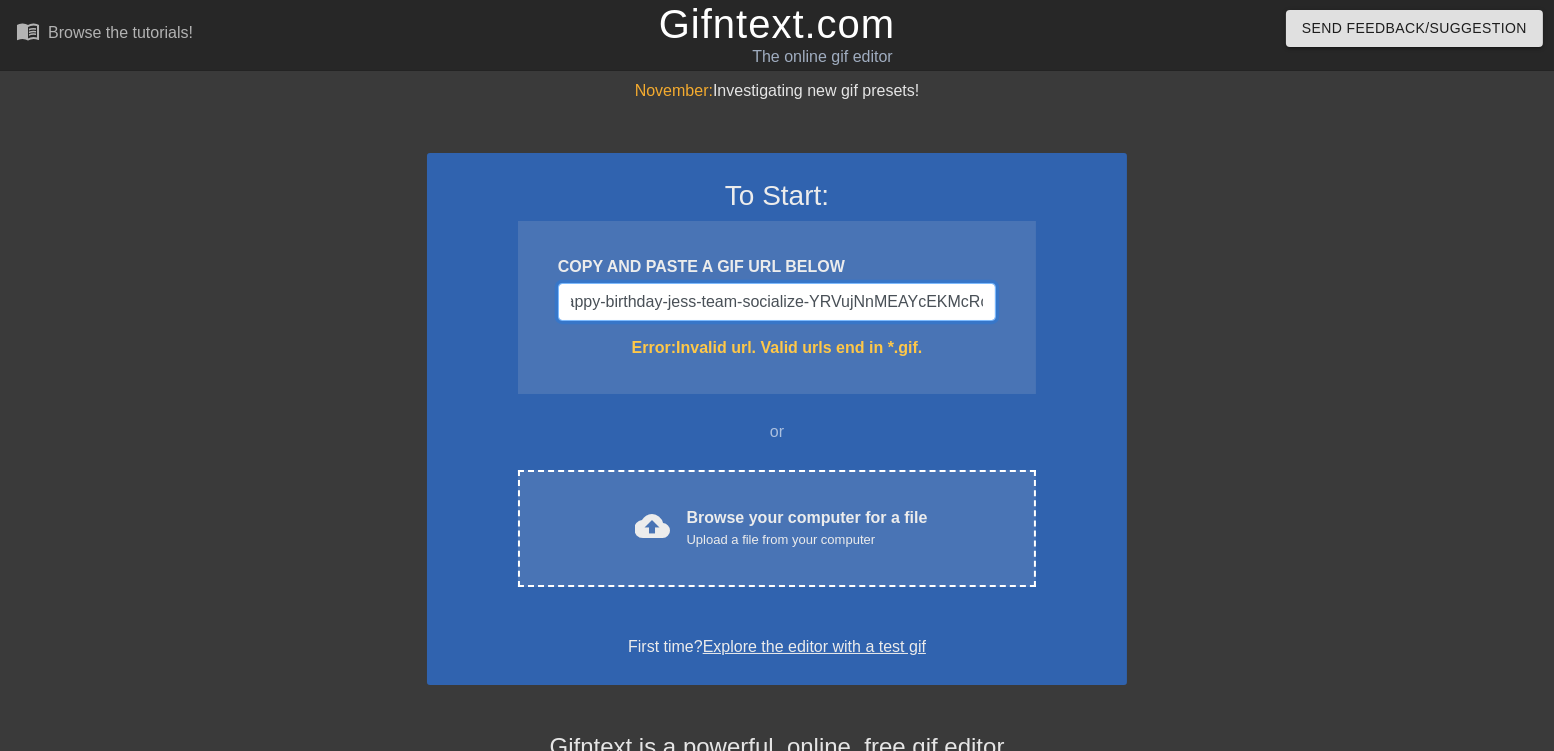 type 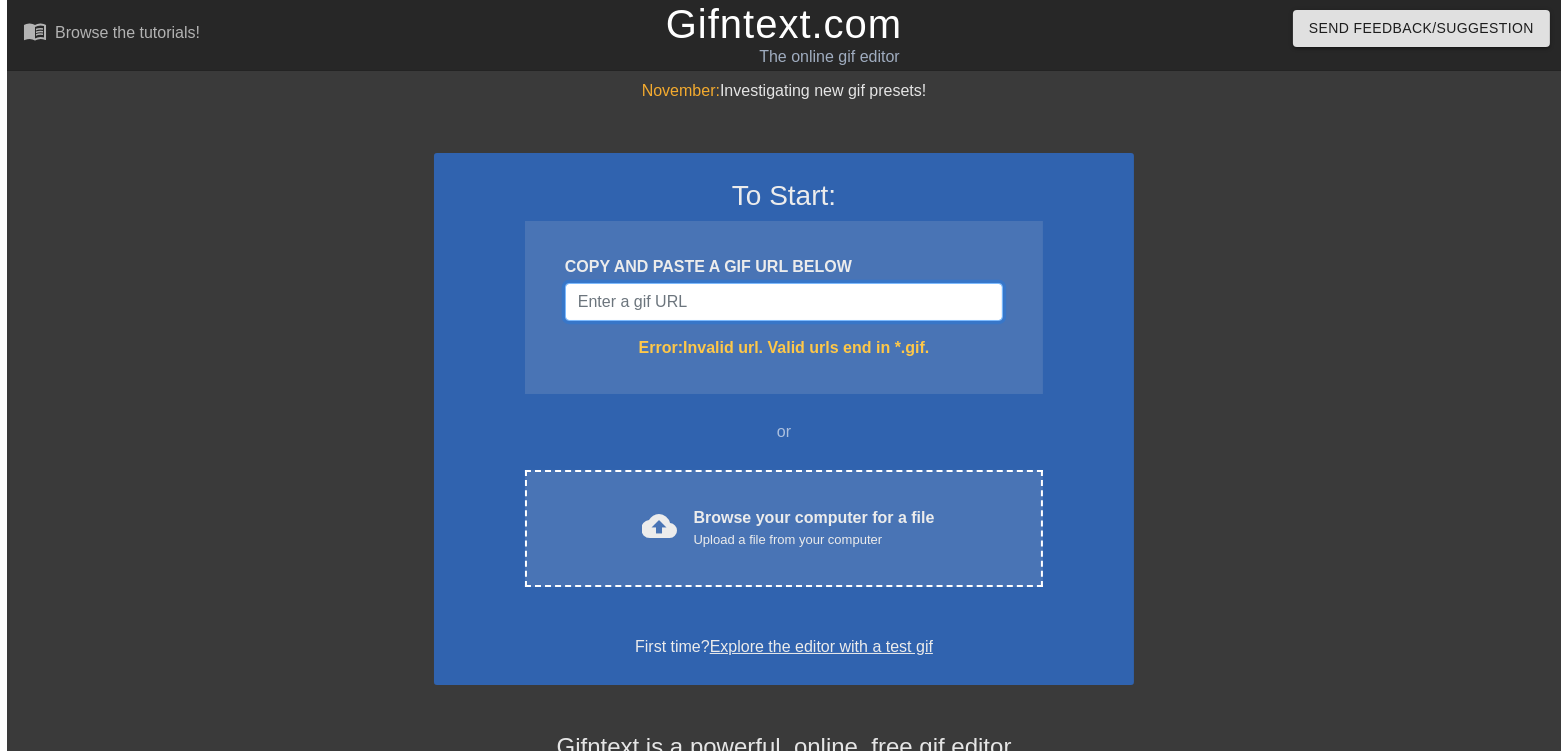scroll, scrollTop: 0, scrollLeft: 0, axis: both 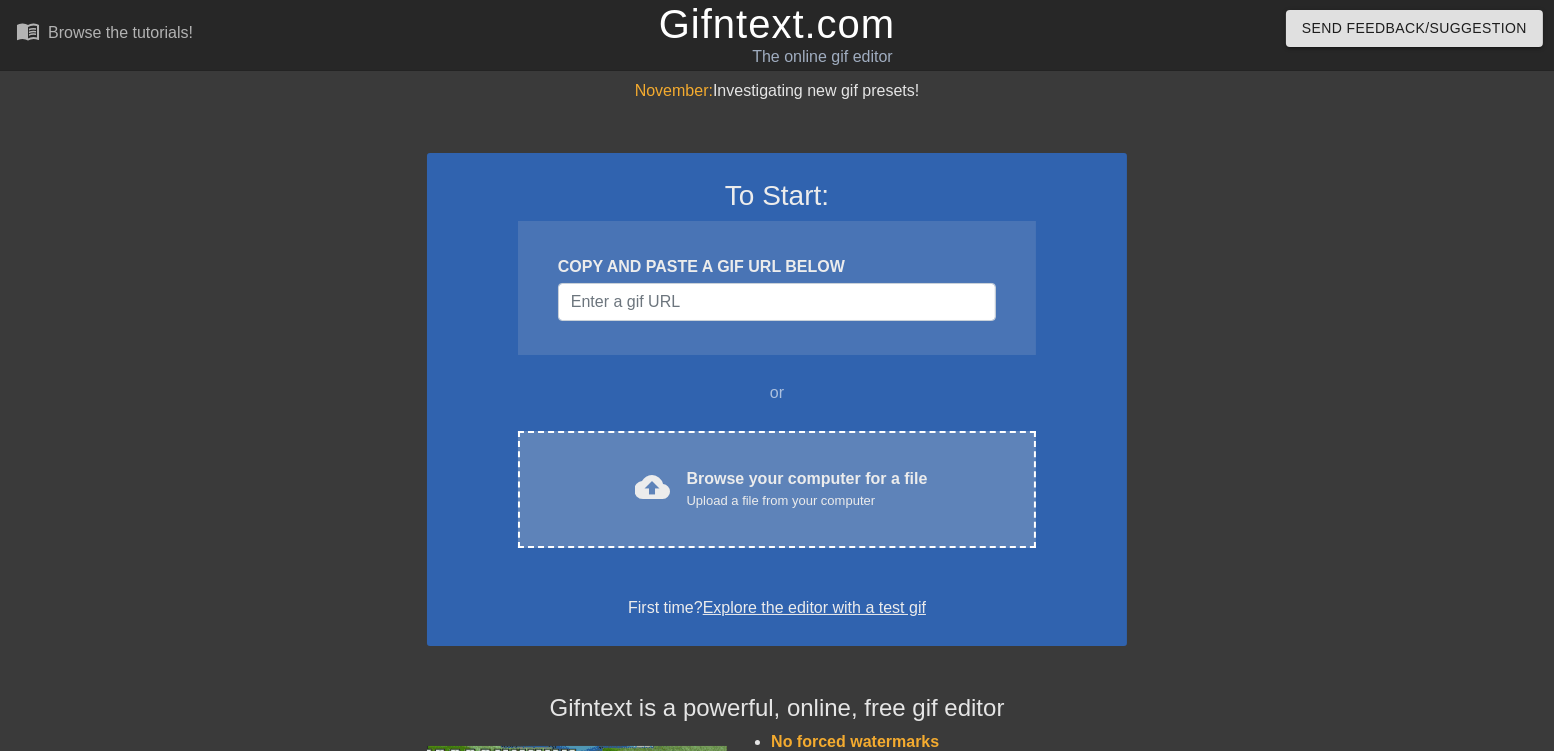 click on "Upload a file from your computer" at bounding box center [807, 501] 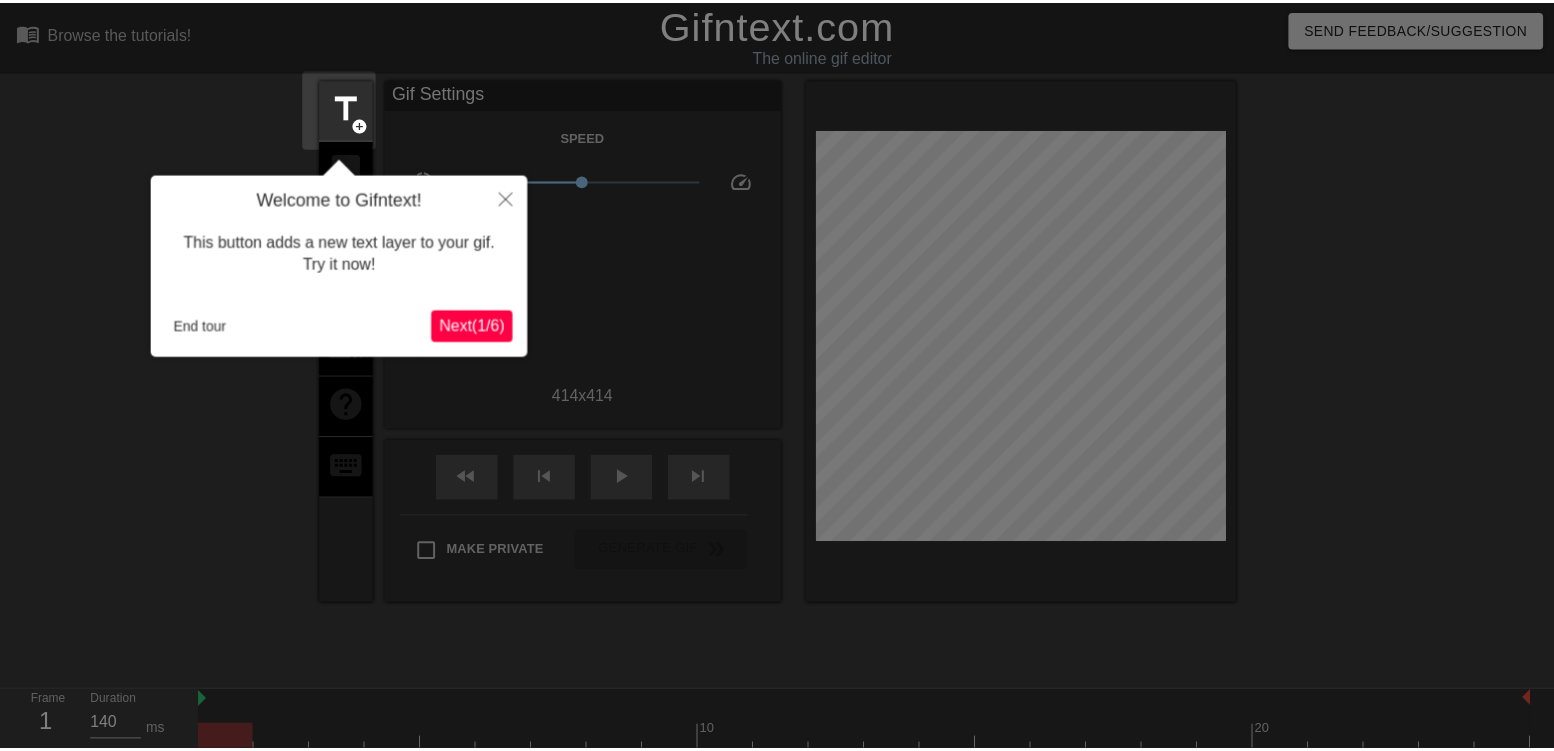 scroll, scrollTop: 49, scrollLeft: 0, axis: vertical 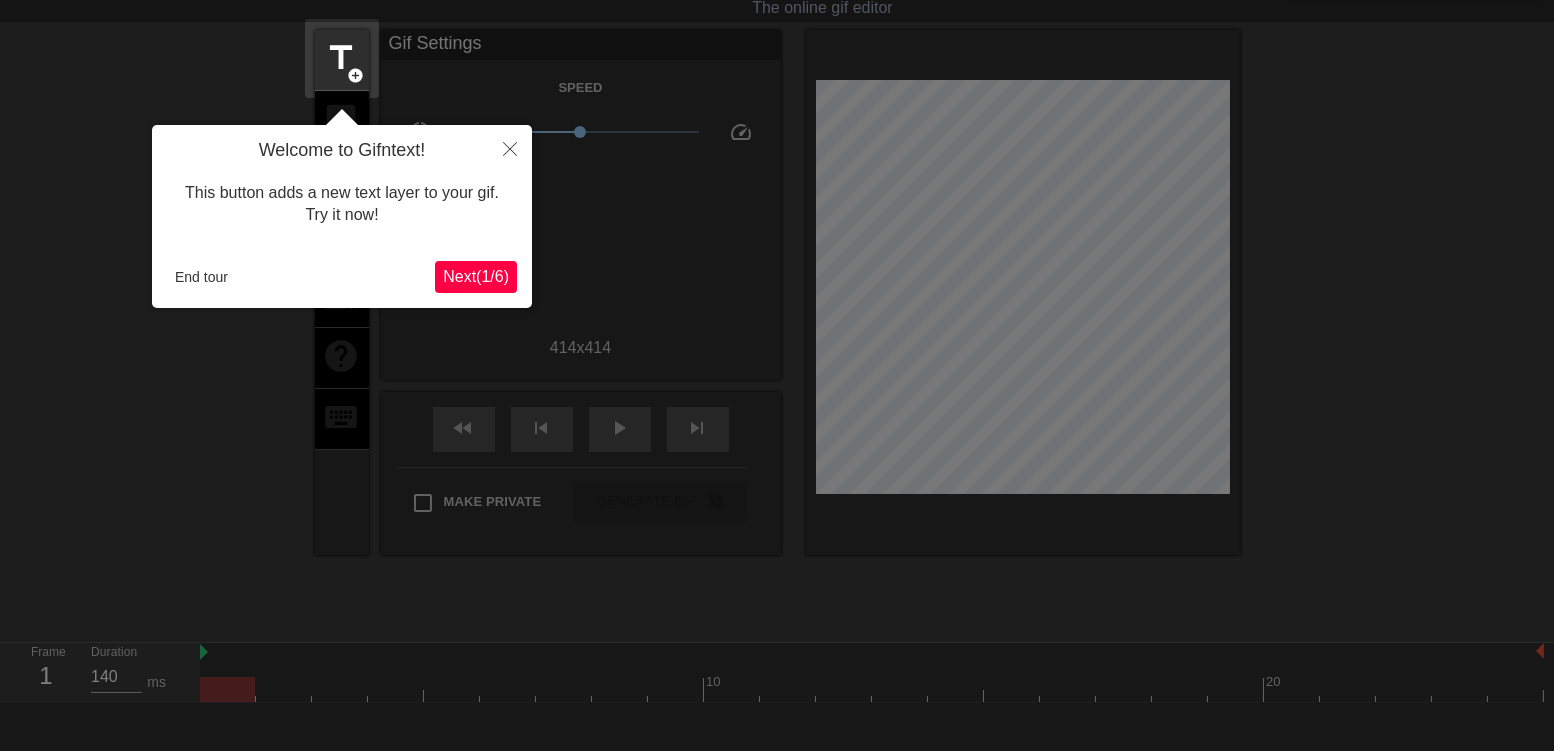 click on "Next  ( 1 / 6 )" at bounding box center (476, 276) 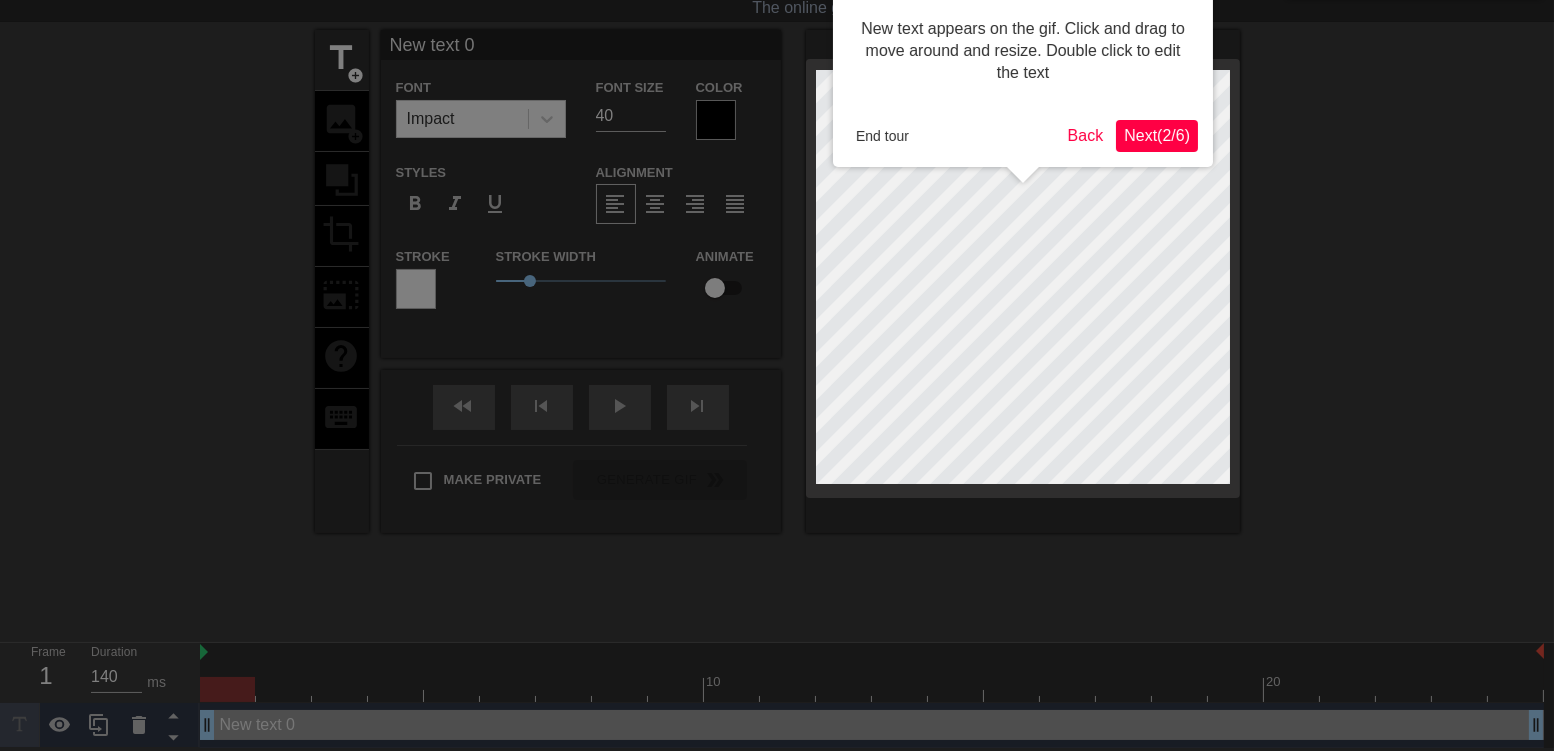 scroll, scrollTop: 0, scrollLeft: 0, axis: both 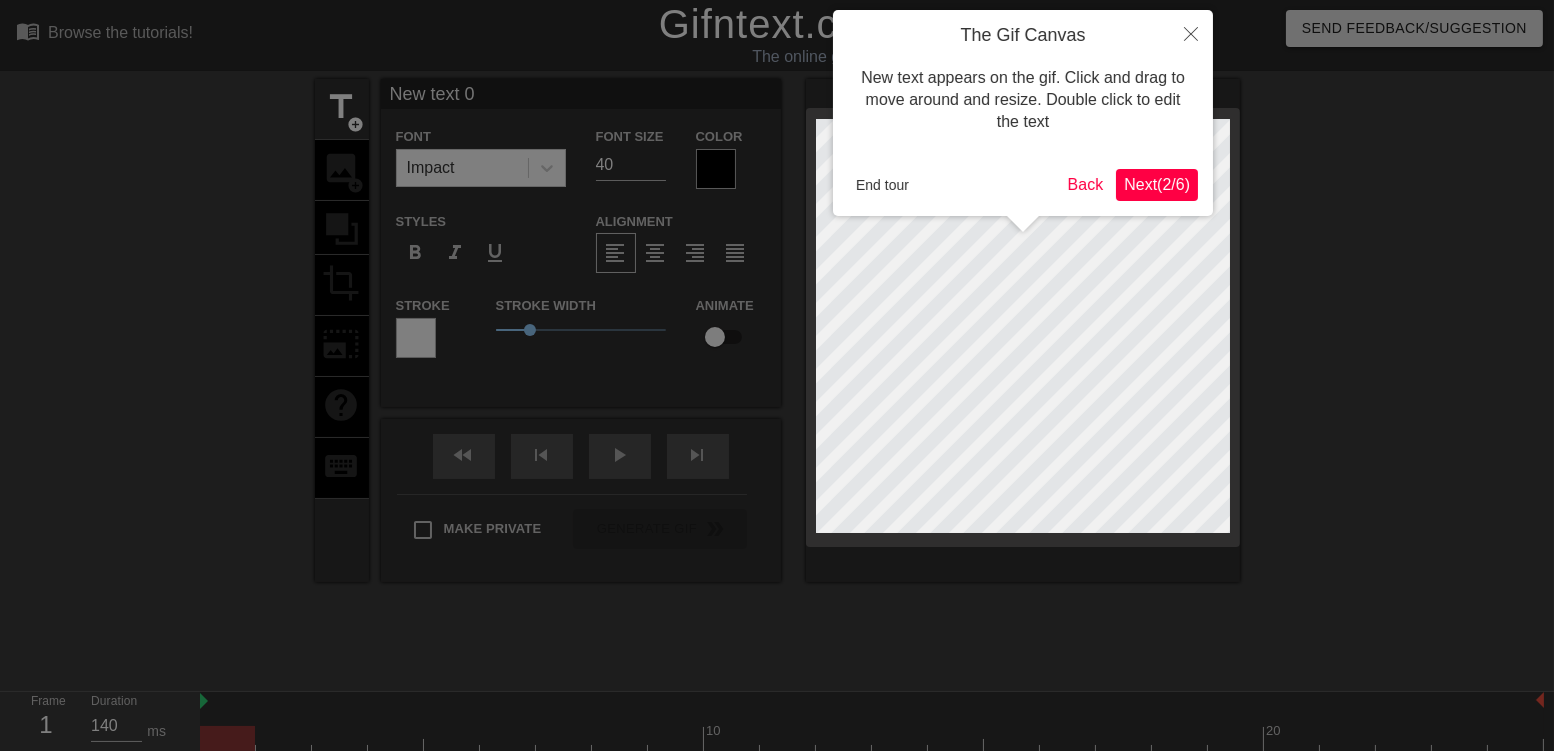 click on "Next  ( 2 / 6 )" at bounding box center [1157, 184] 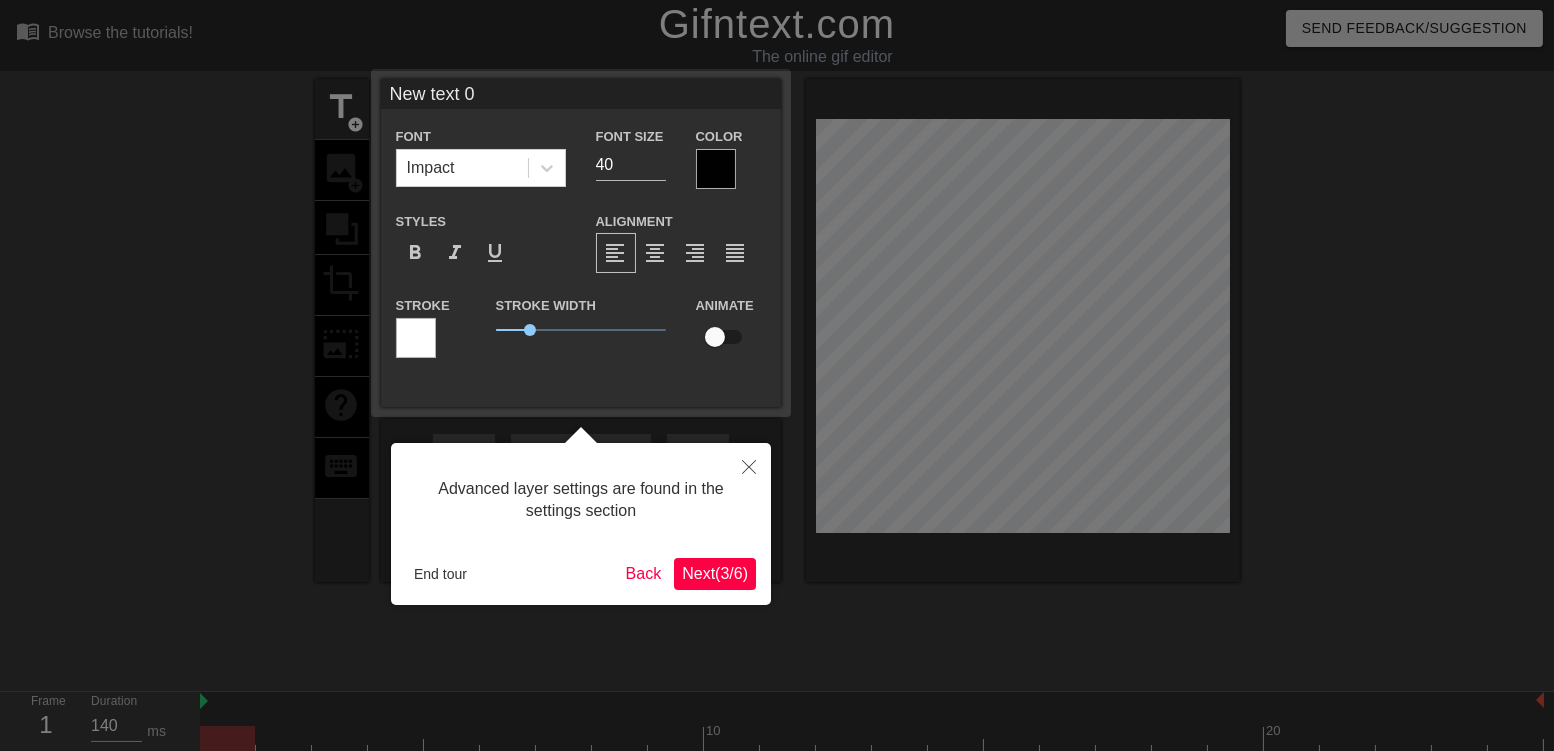 scroll, scrollTop: 49, scrollLeft: 0, axis: vertical 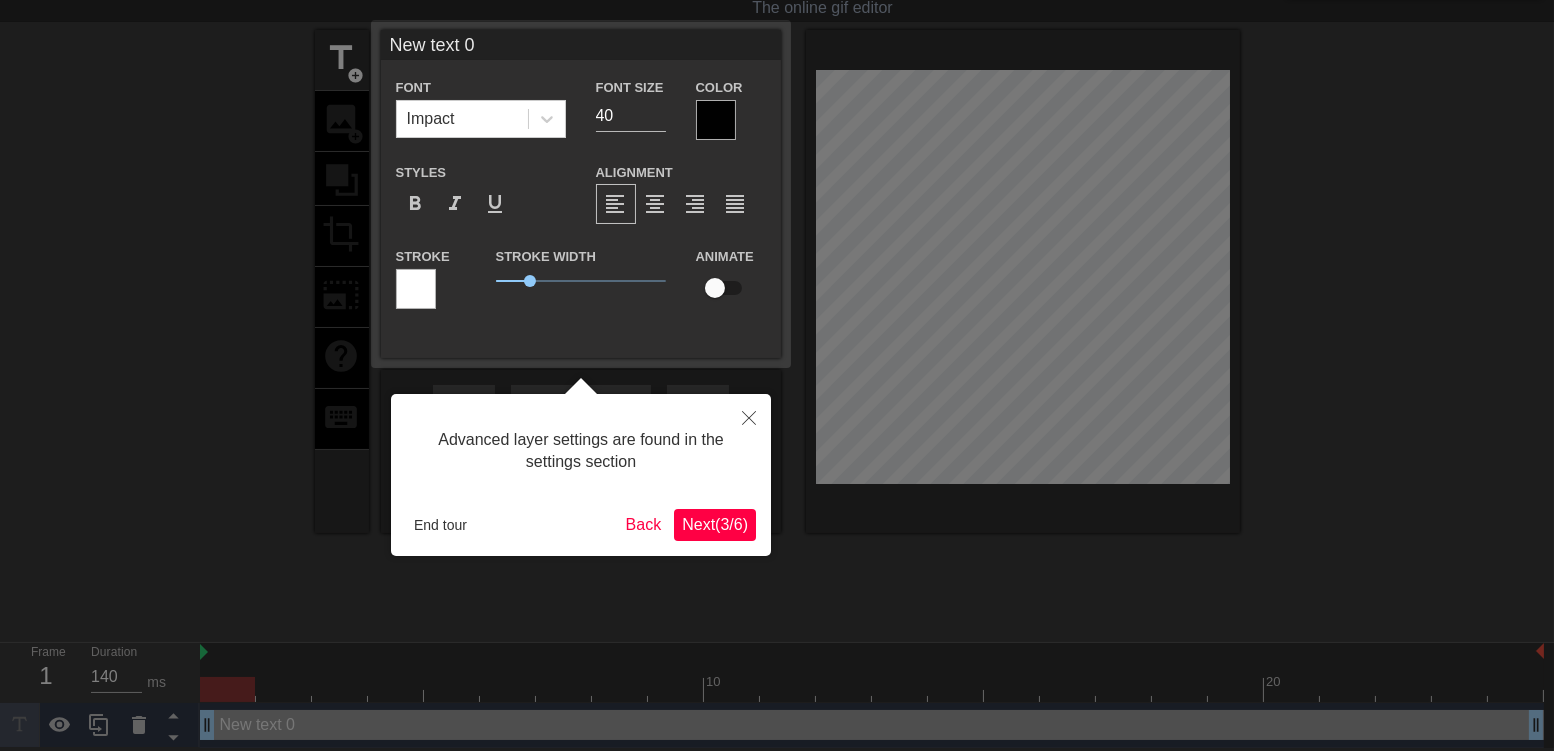 click on "Next  ( 3 / 6 )" at bounding box center [715, 524] 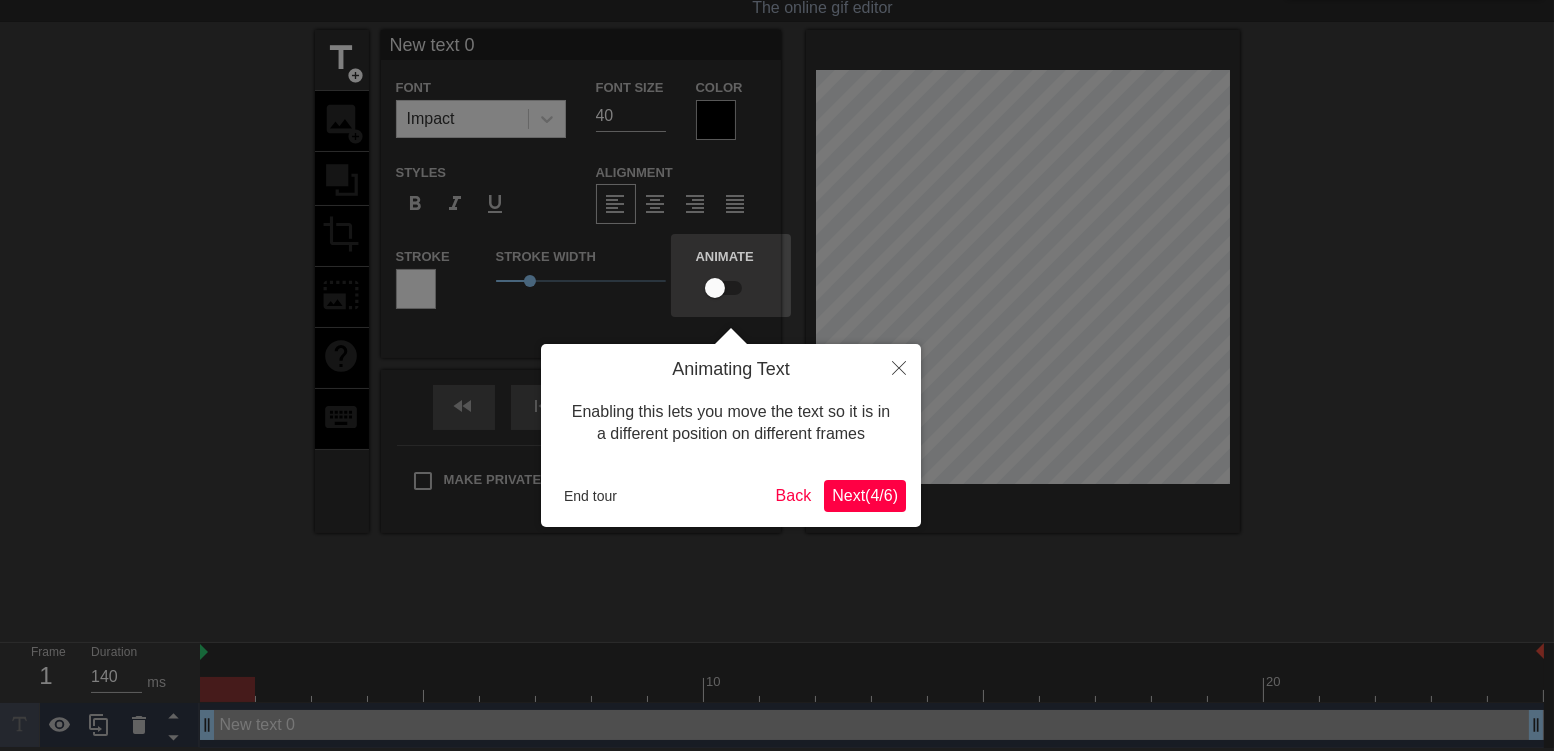 scroll, scrollTop: 0, scrollLeft: 0, axis: both 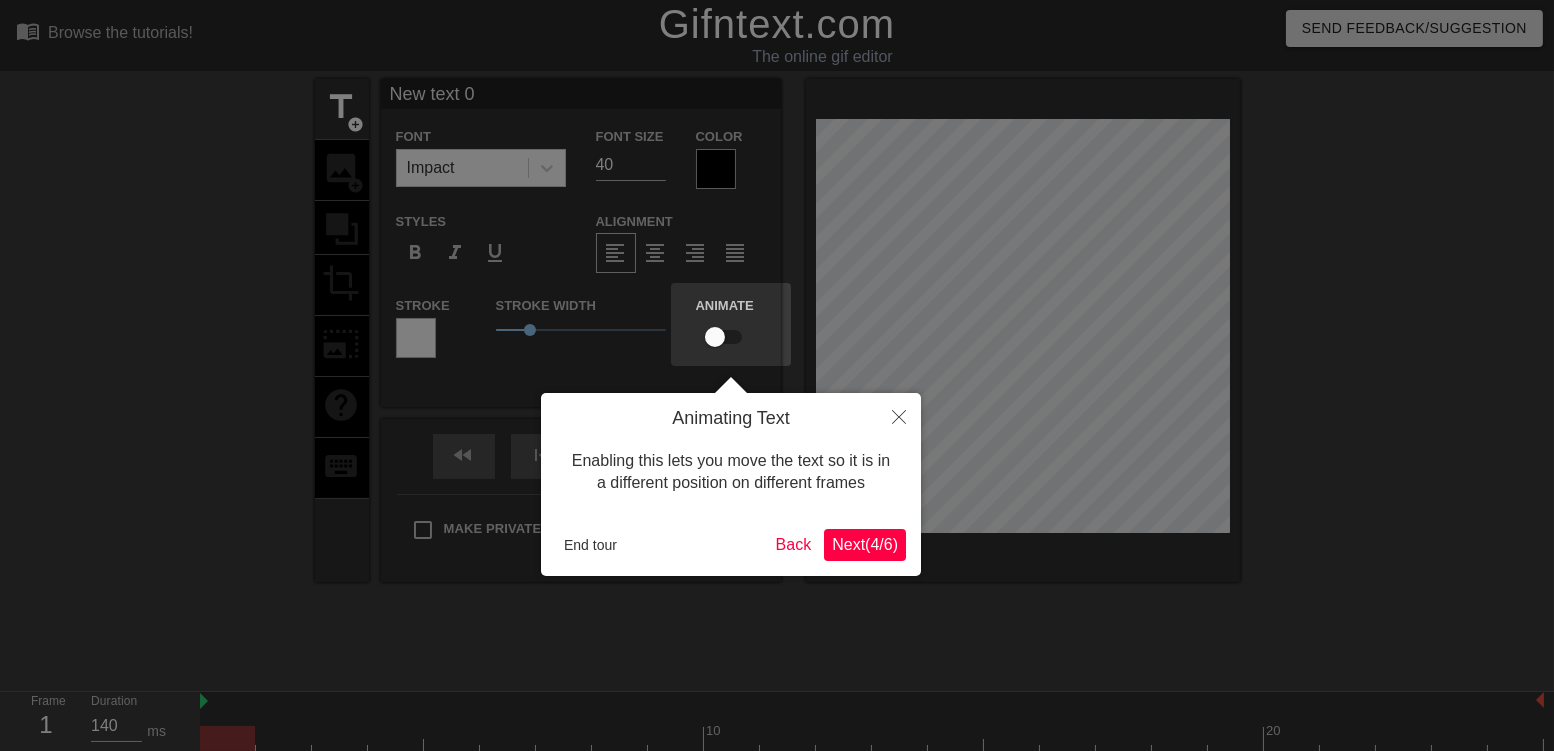 click on "Next  ( 4 / 6 )" at bounding box center (865, 544) 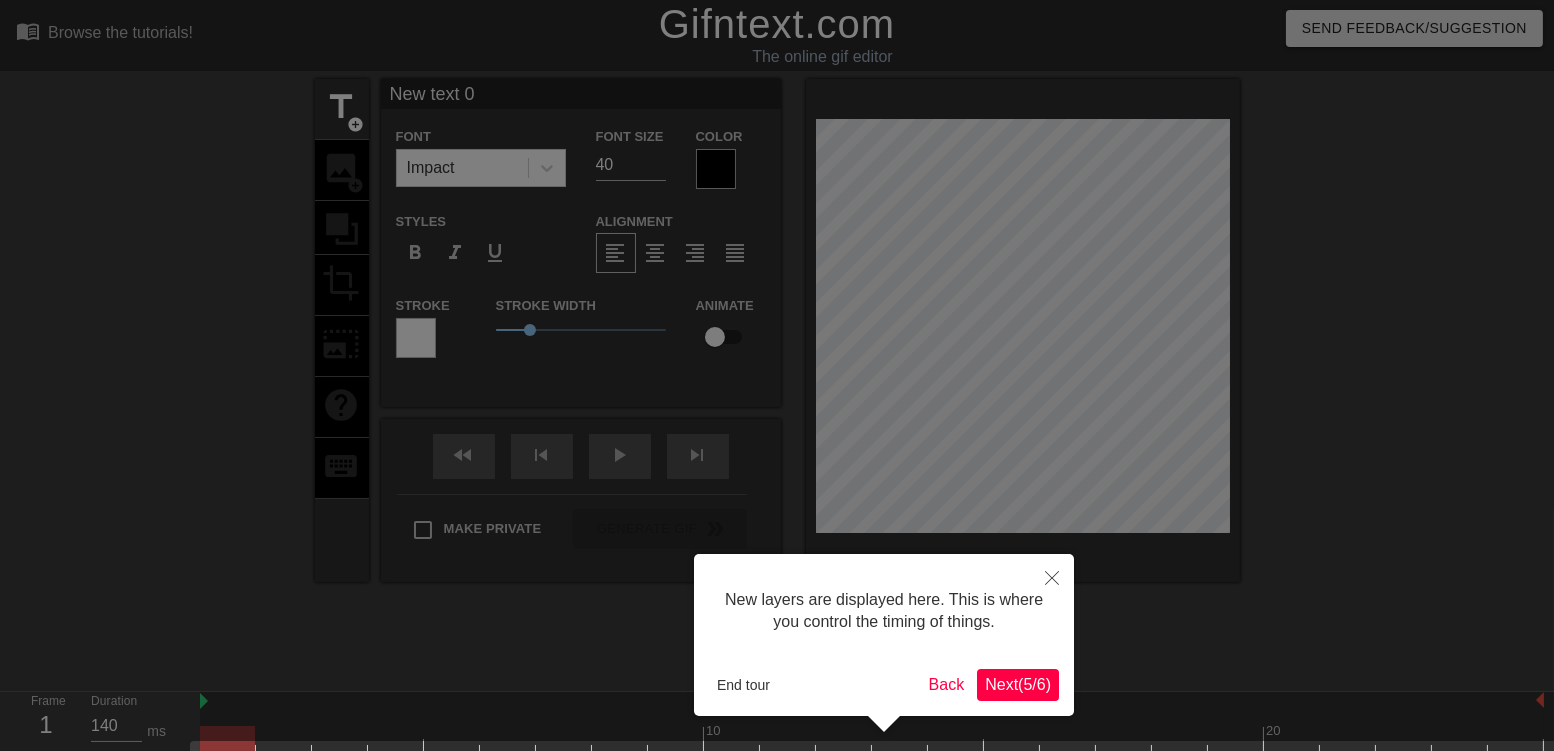 scroll, scrollTop: 64, scrollLeft: 0, axis: vertical 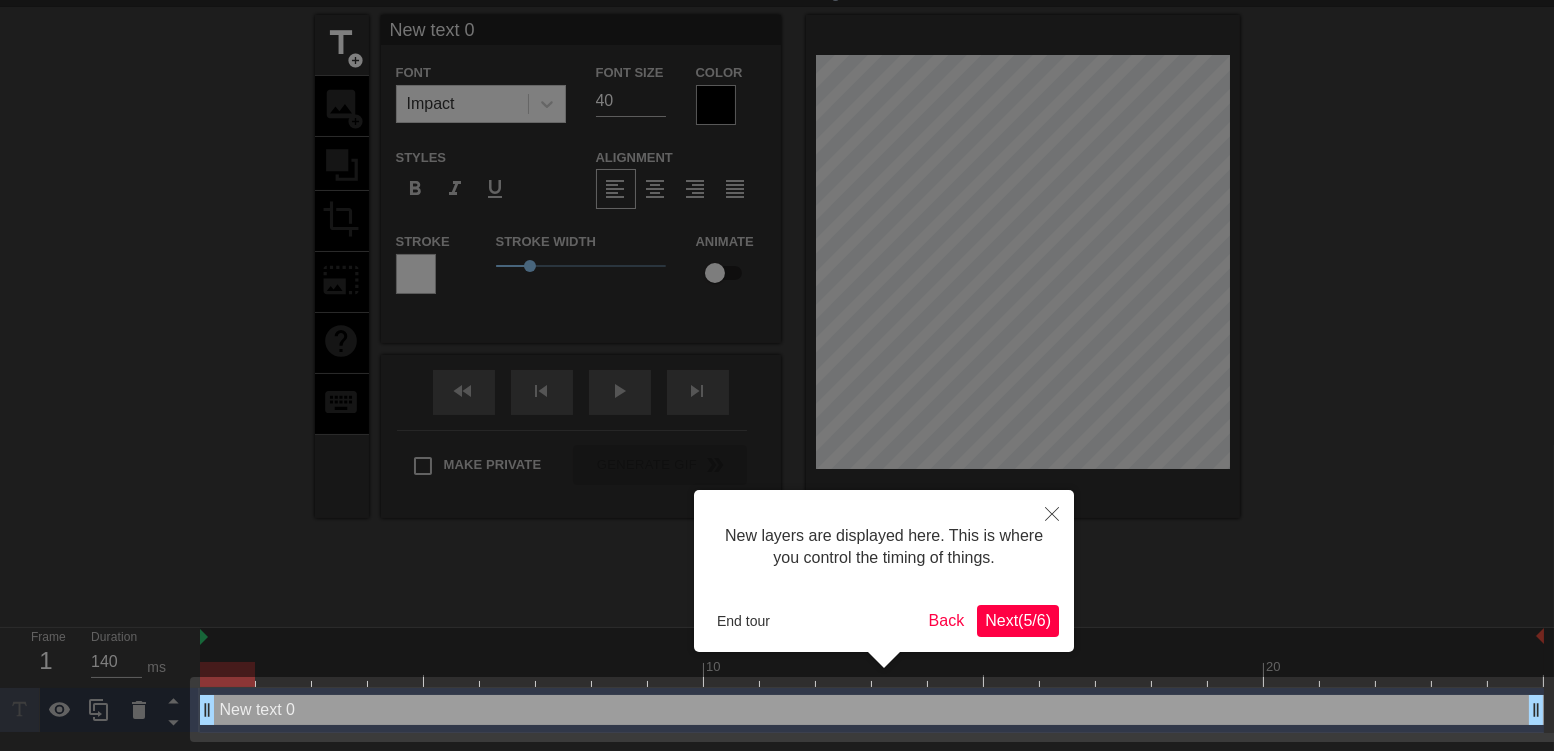 click on "Next  ( 5 / 6 )" at bounding box center [1018, 620] 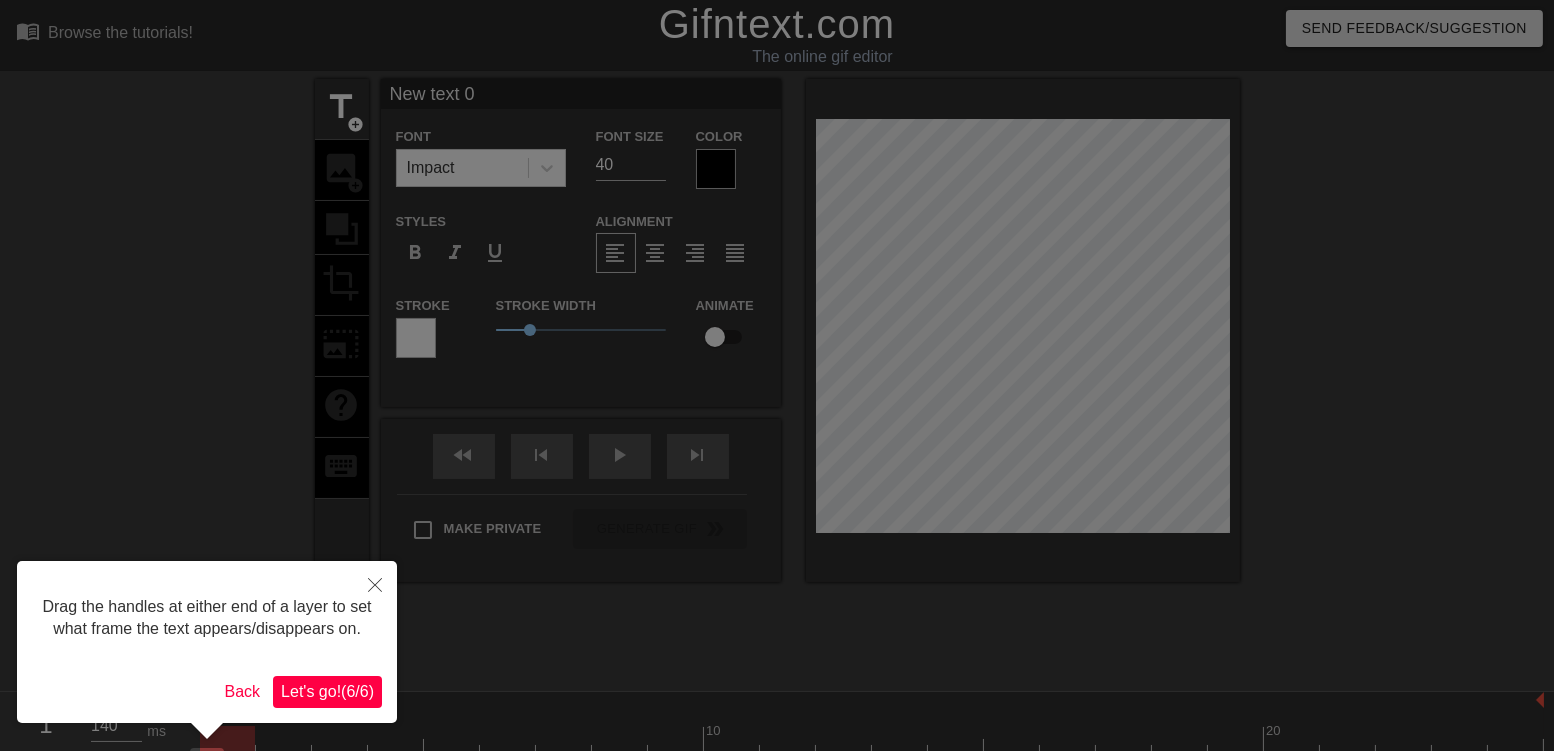 click on "Let's go!  ( 6 / 6 )" at bounding box center (327, 691) 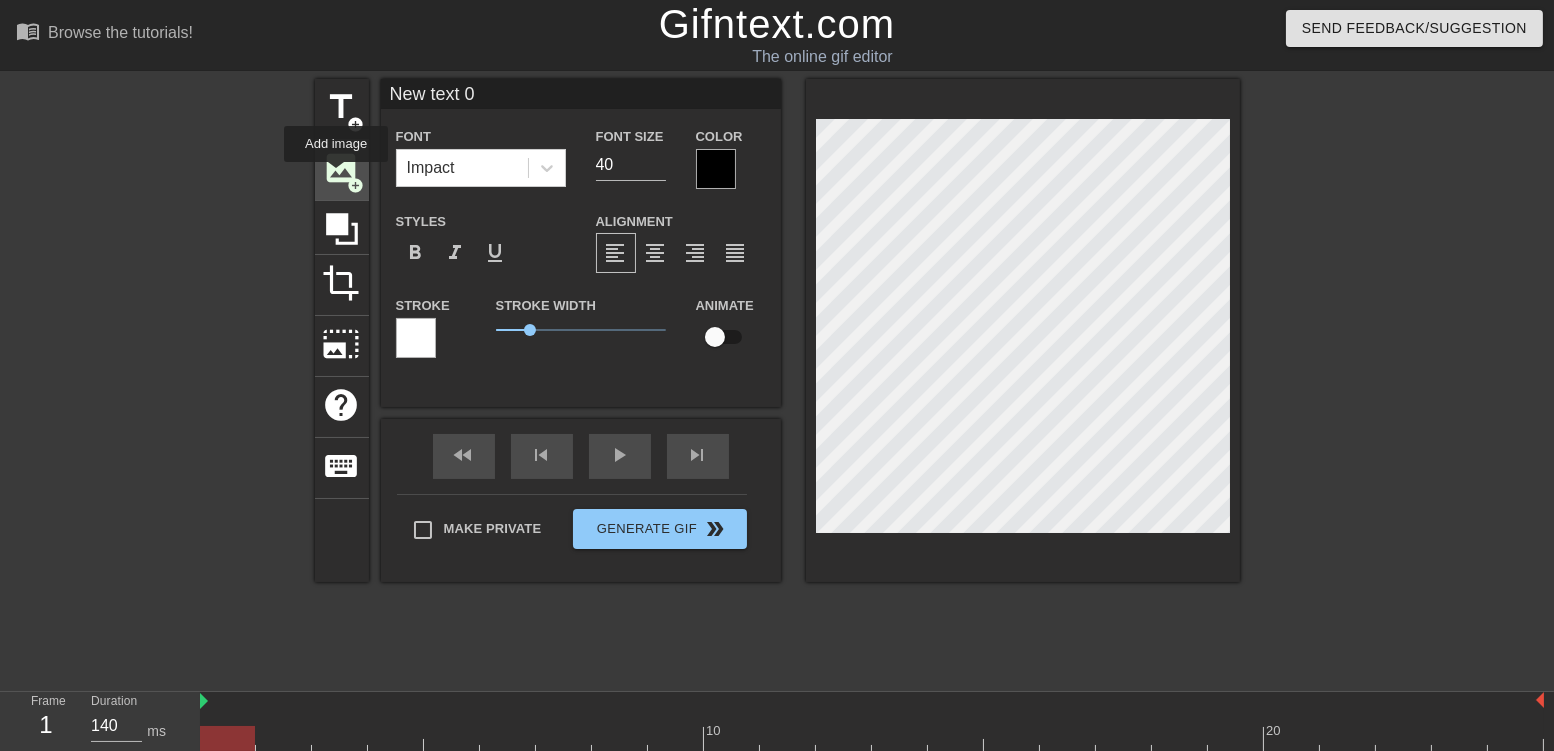 click on "image" at bounding box center [342, 168] 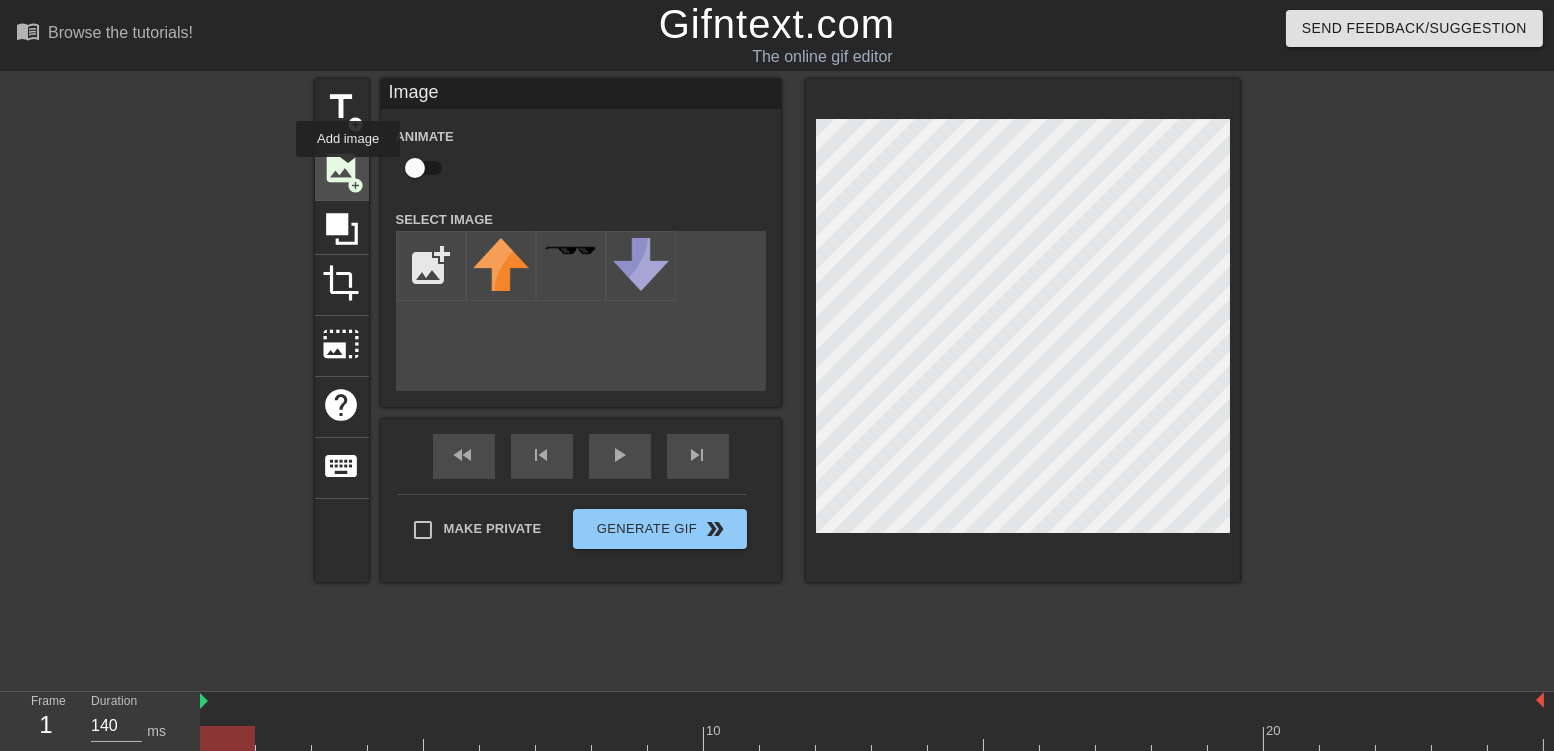 click on "image" at bounding box center (342, 168) 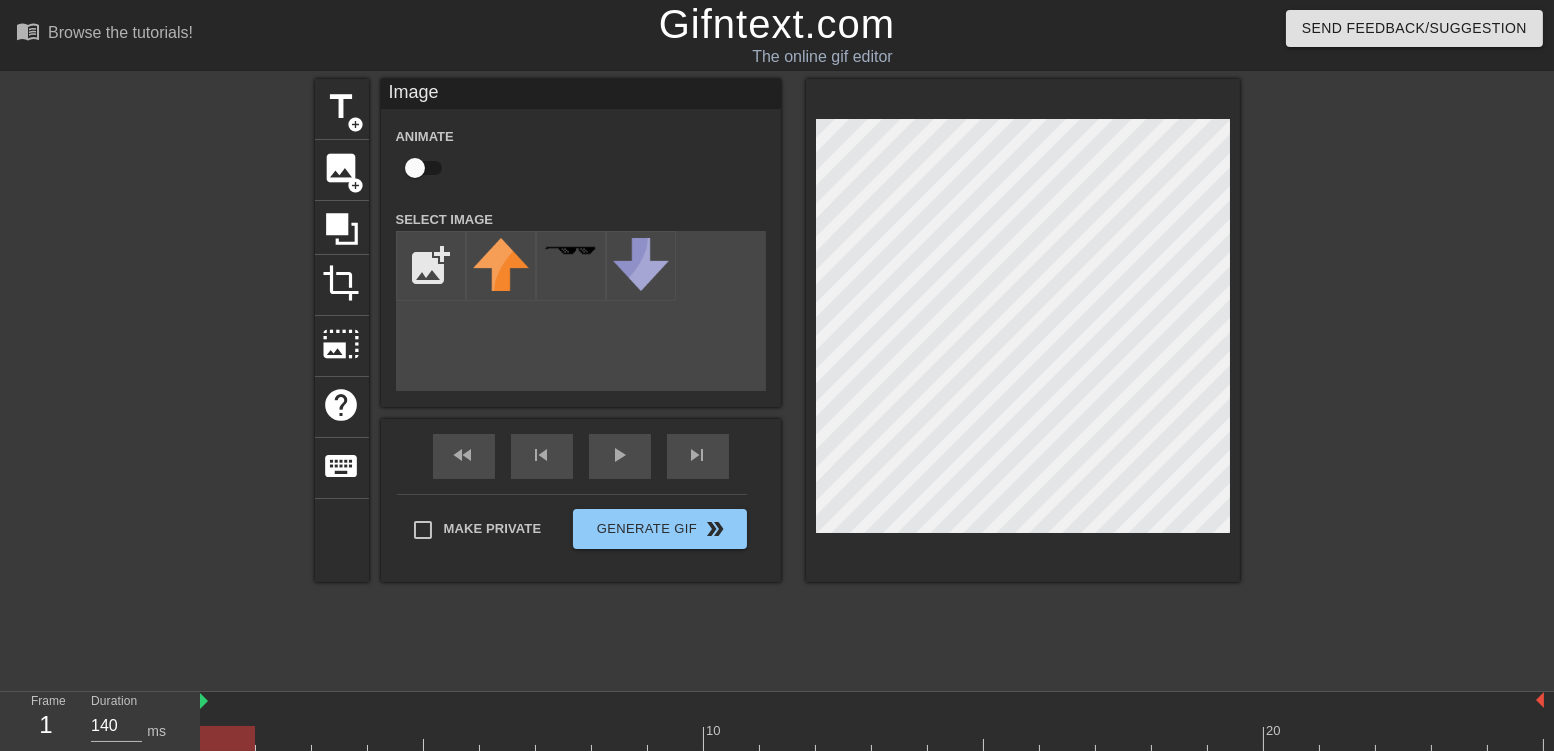 scroll, scrollTop: 140, scrollLeft: 0, axis: vertical 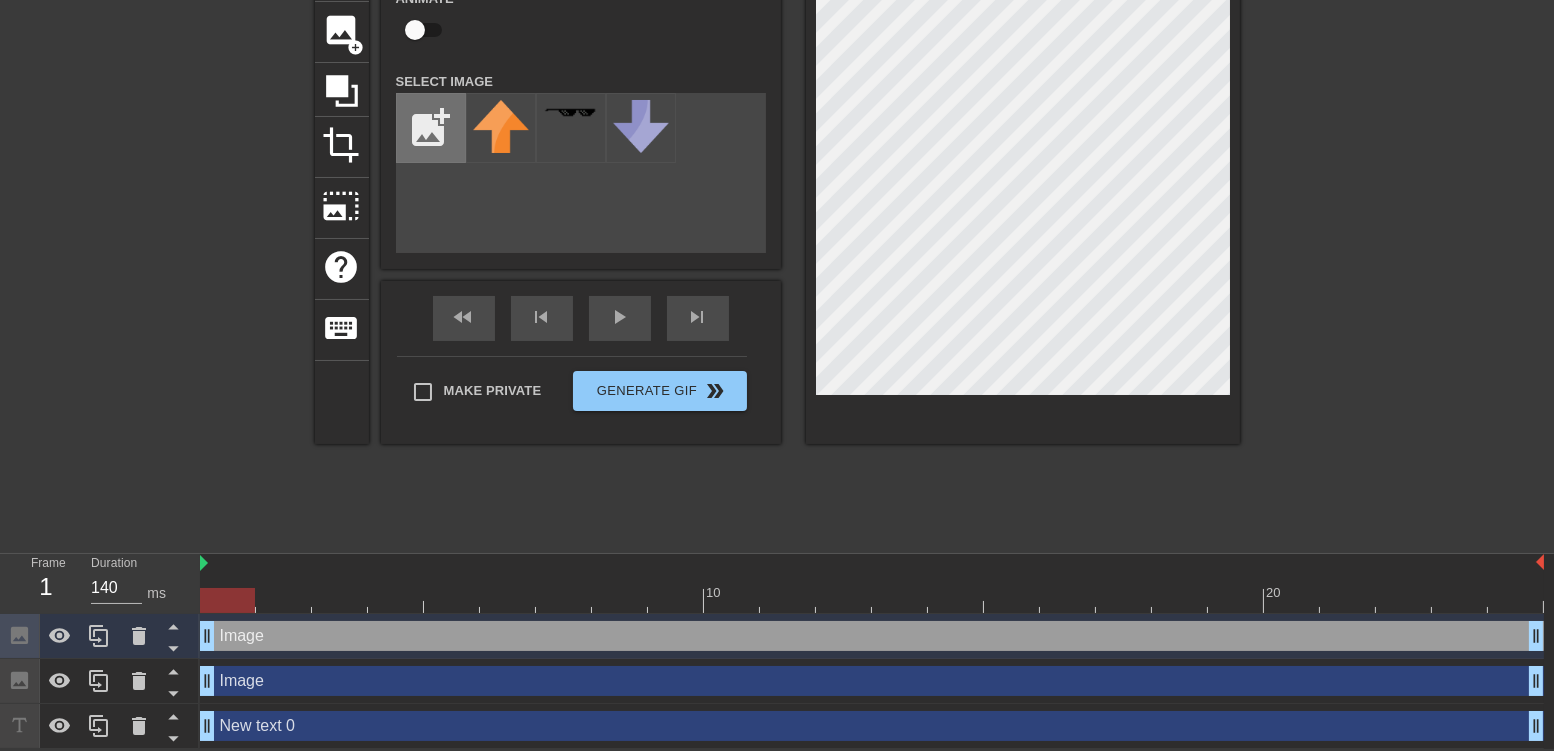 click at bounding box center [431, 128] 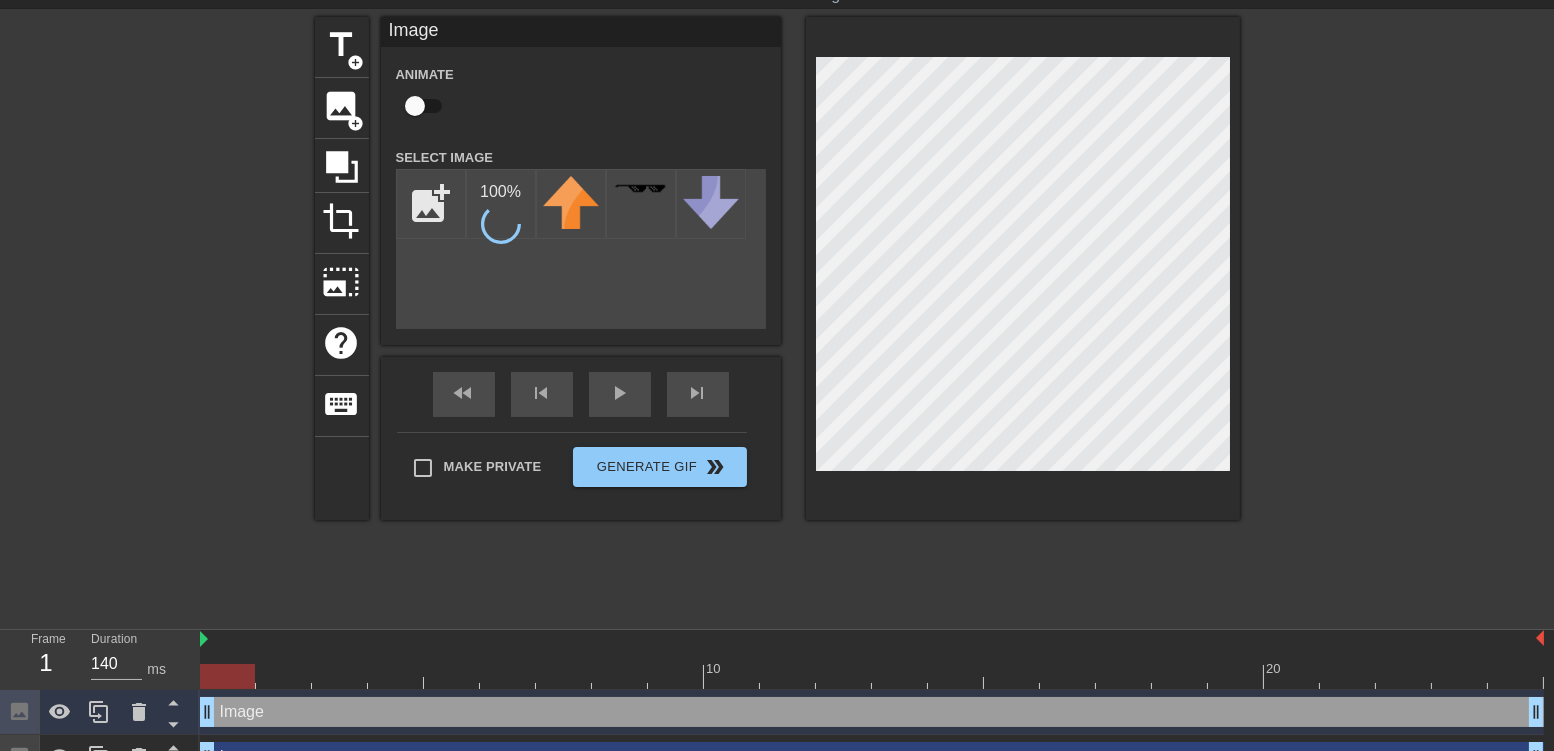 scroll, scrollTop: 0, scrollLeft: 0, axis: both 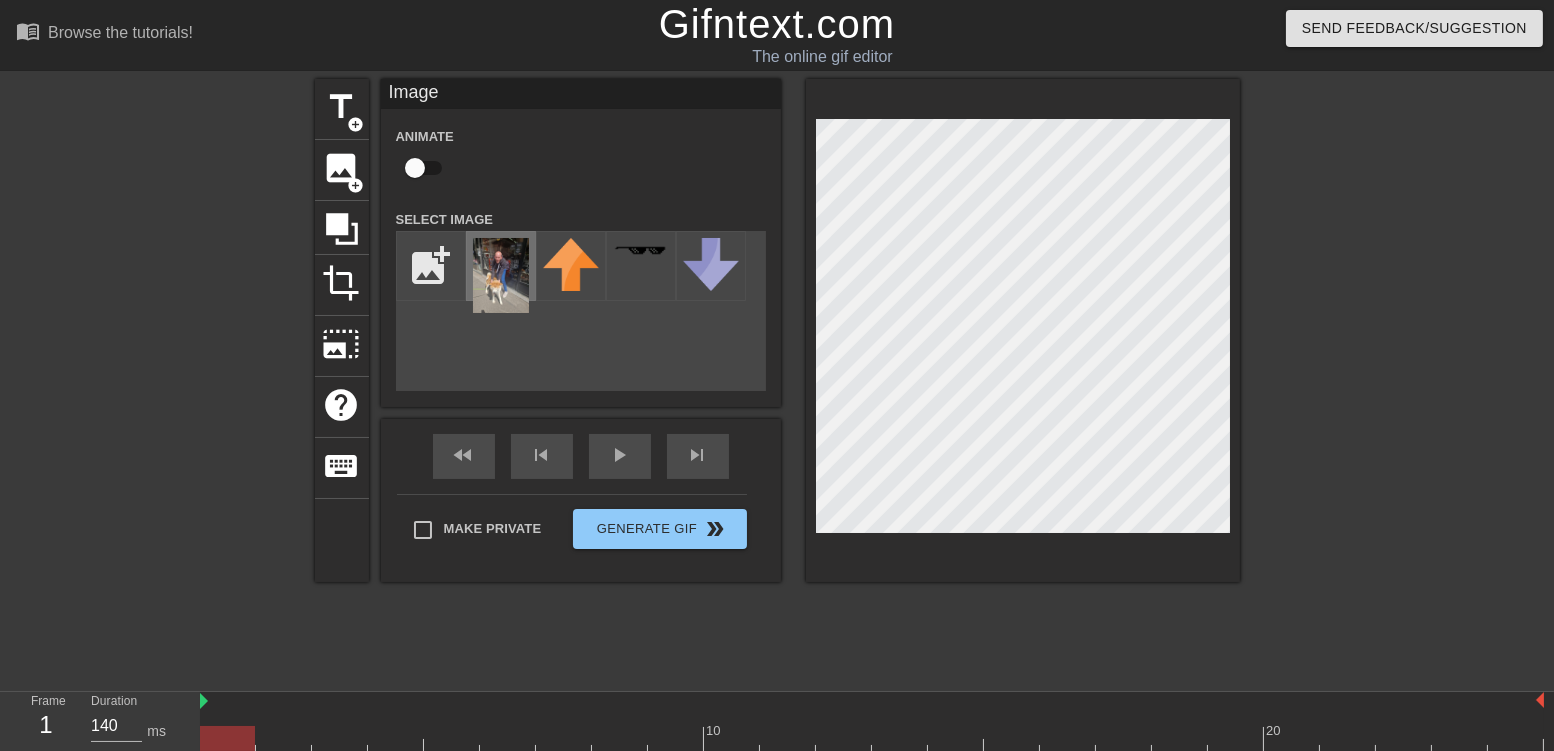 click at bounding box center [501, 275] 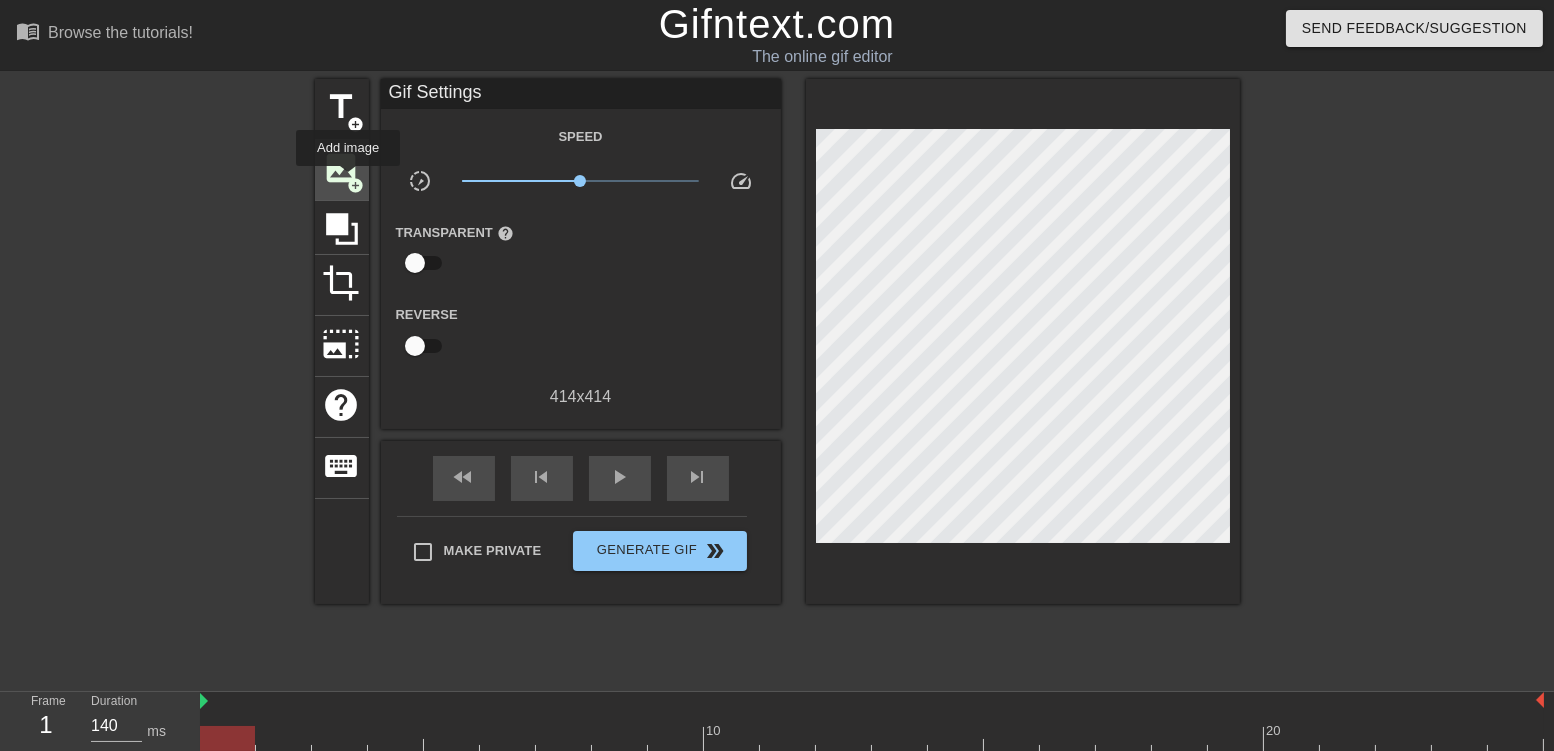 click on "add_circle" at bounding box center [356, 185] 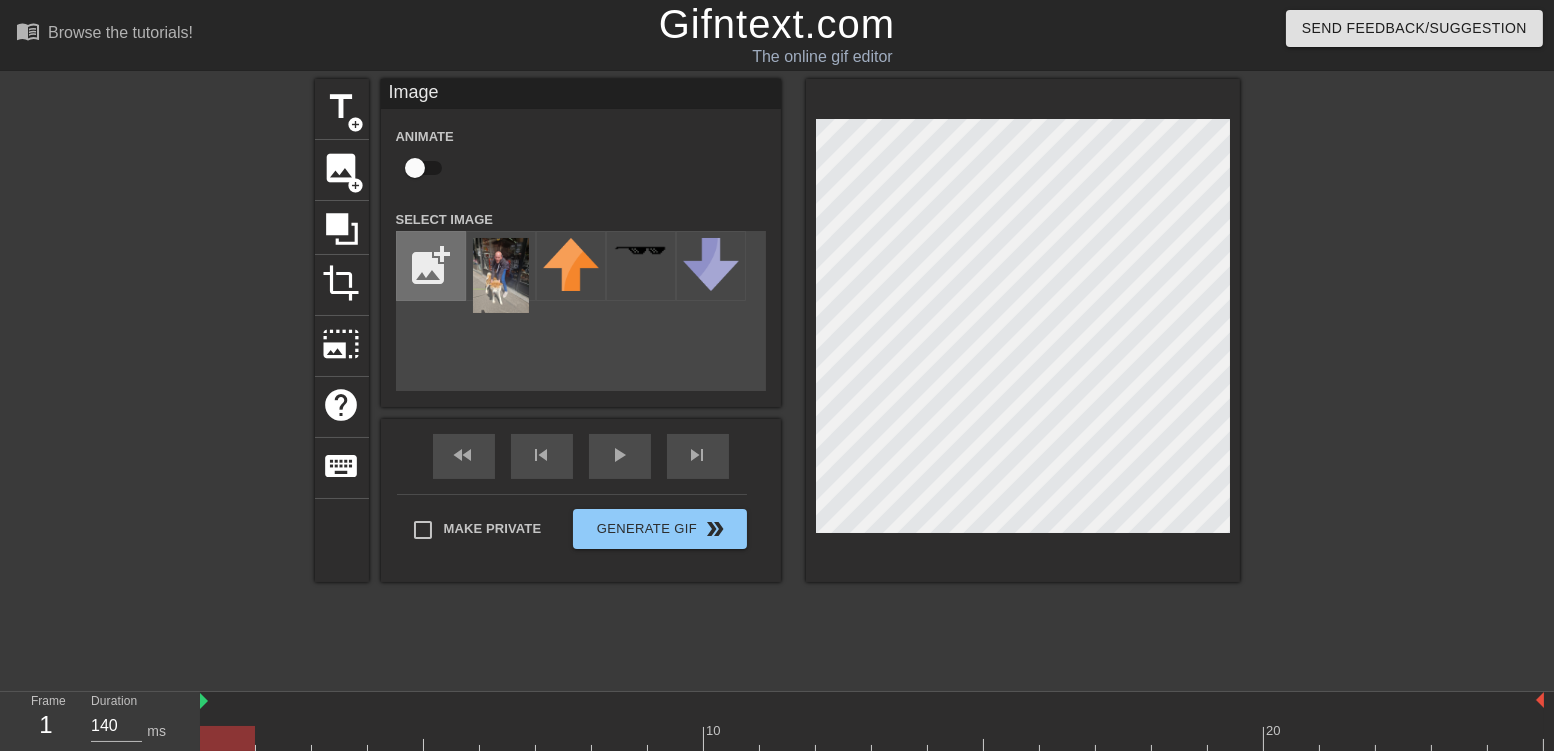 click at bounding box center [431, 266] 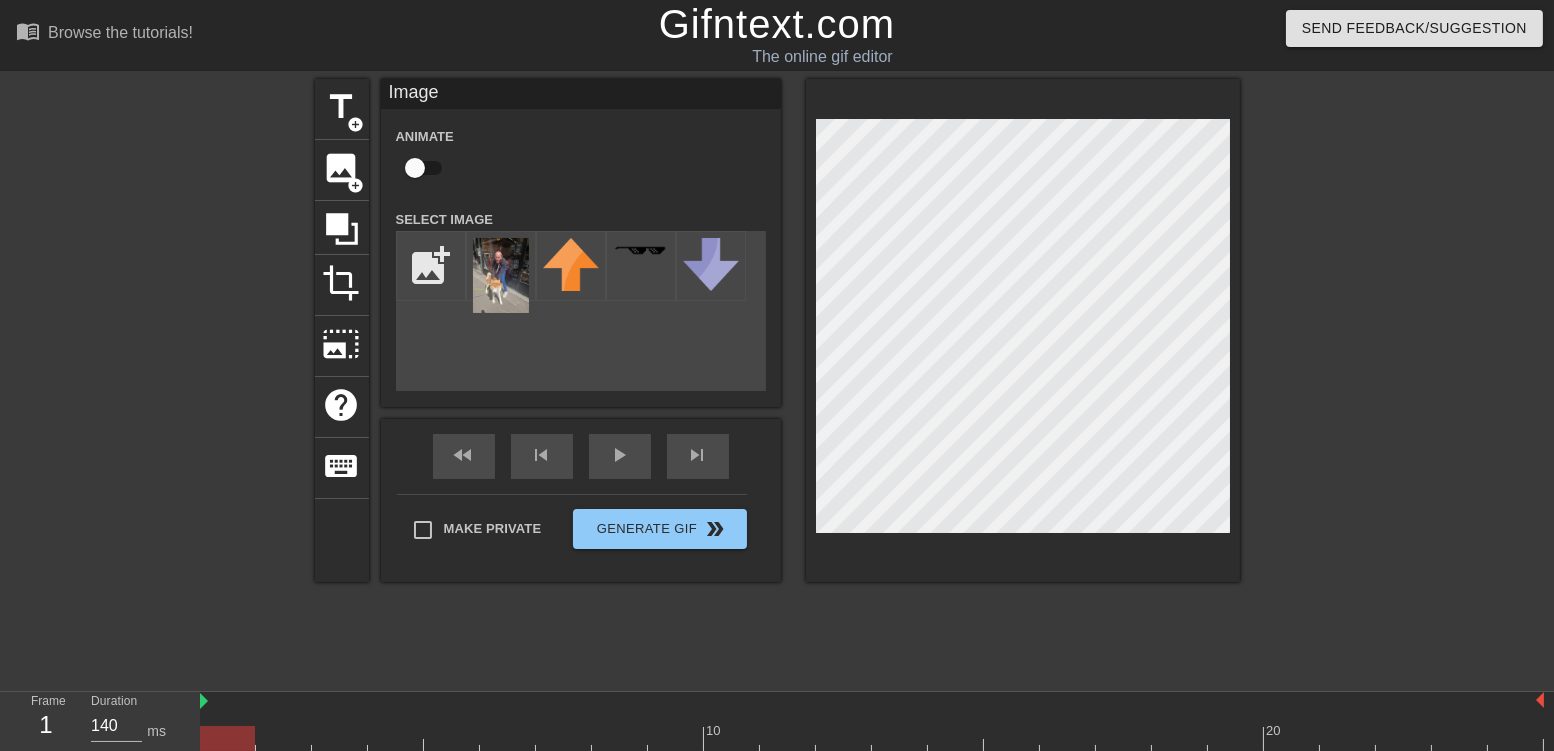 type on "C:\fakepath\WhatsApp Image [DATE] at [TIME].jpeg" 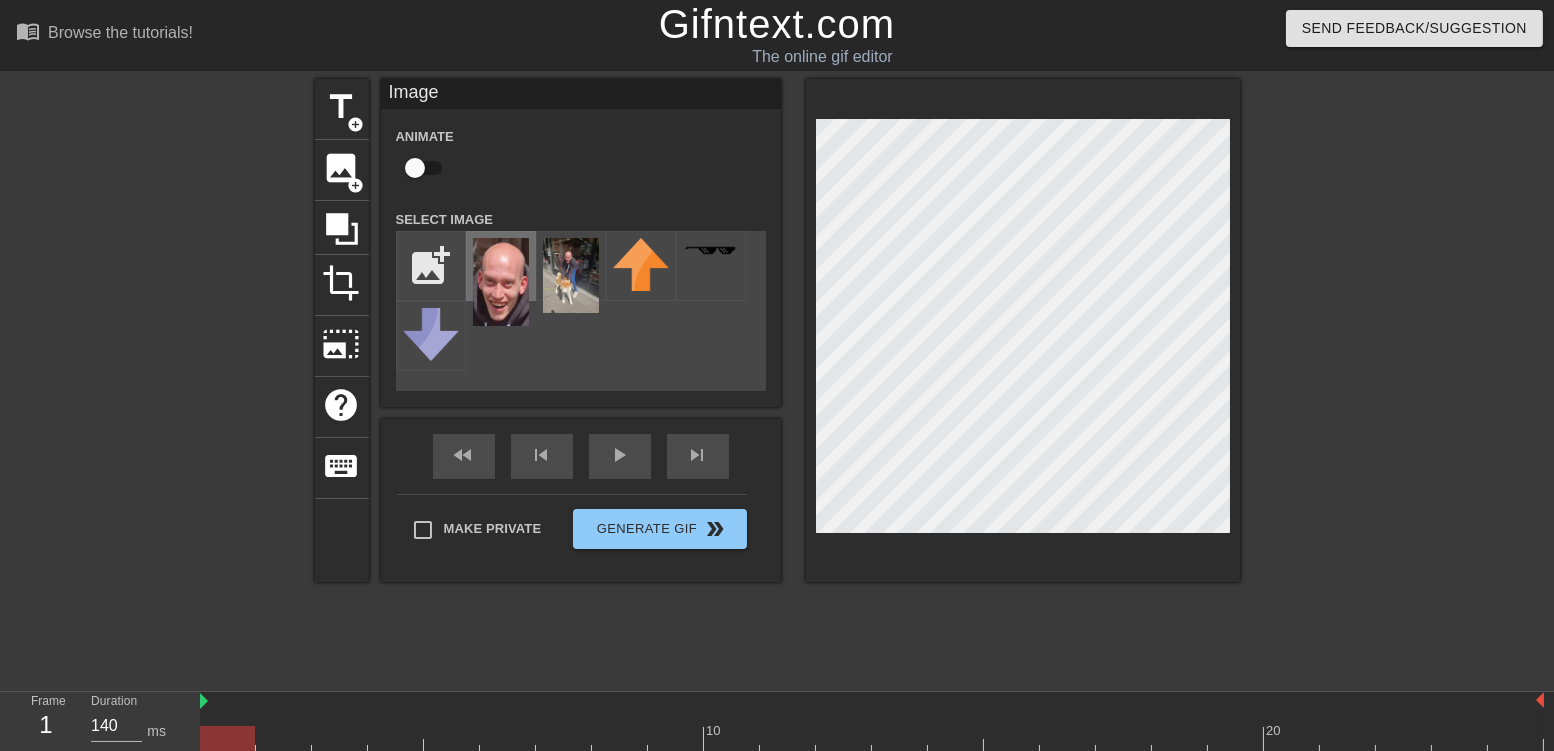 click at bounding box center (501, 282) 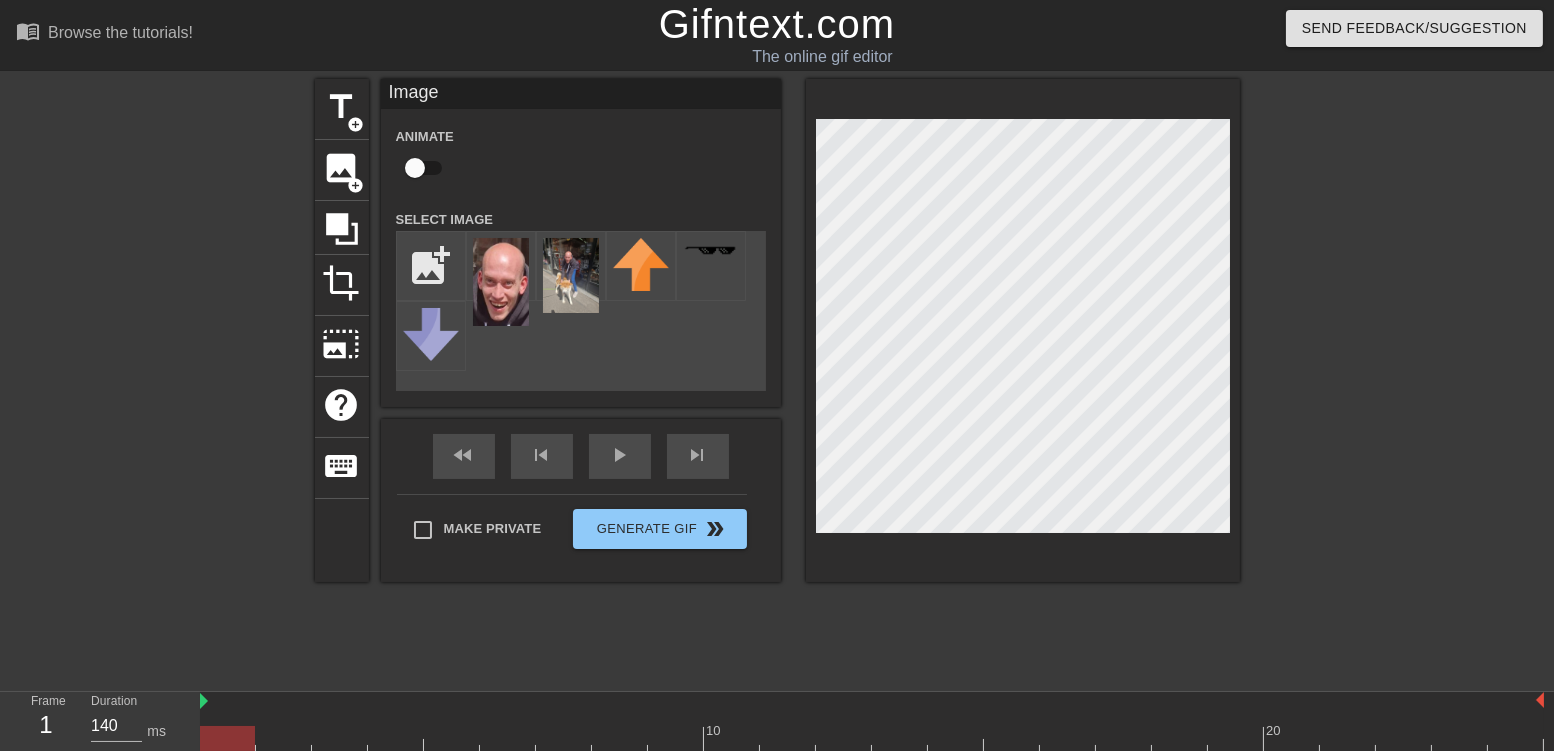 click at bounding box center [1414, 379] 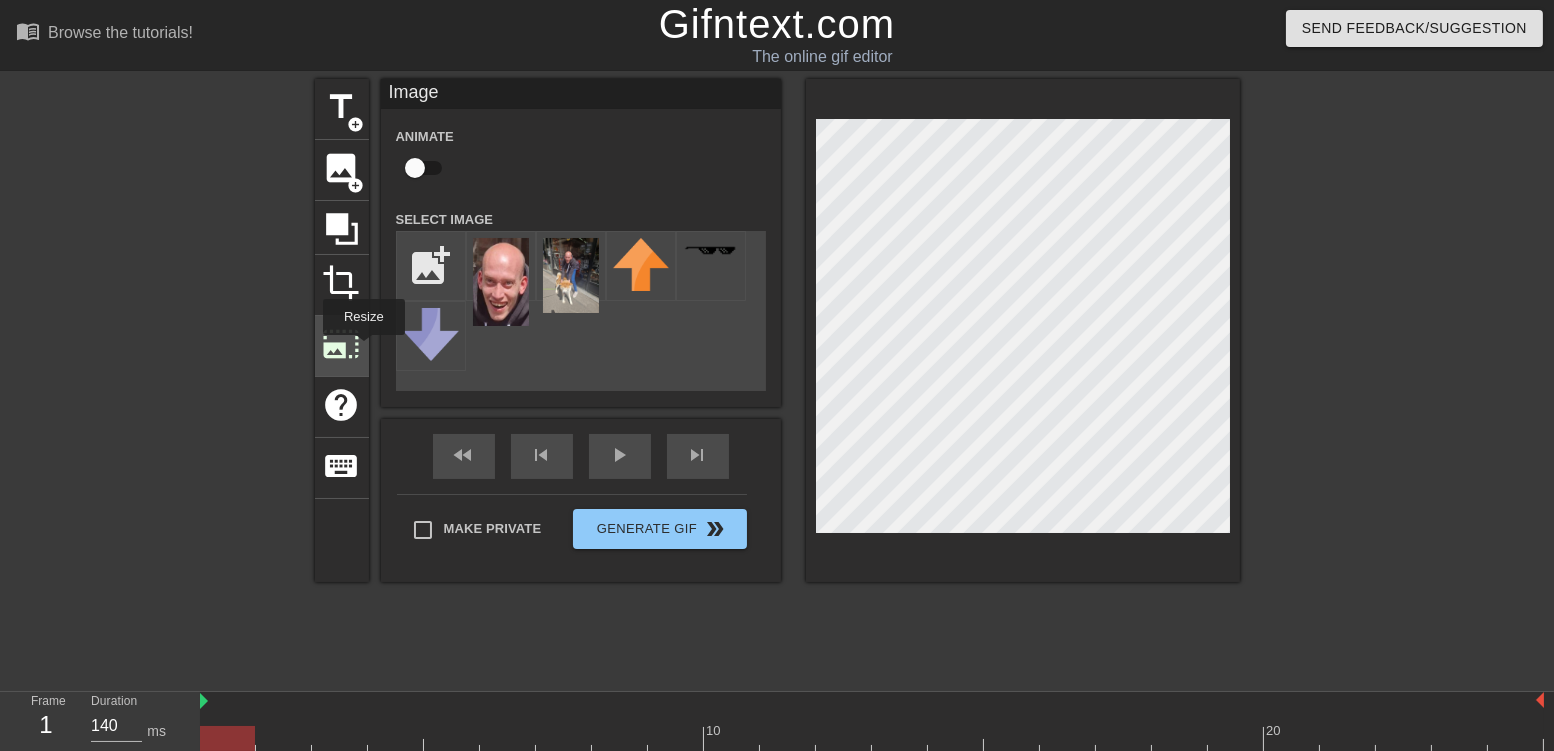 click on "photo_size_select_large" at bounding box center [342, 346] 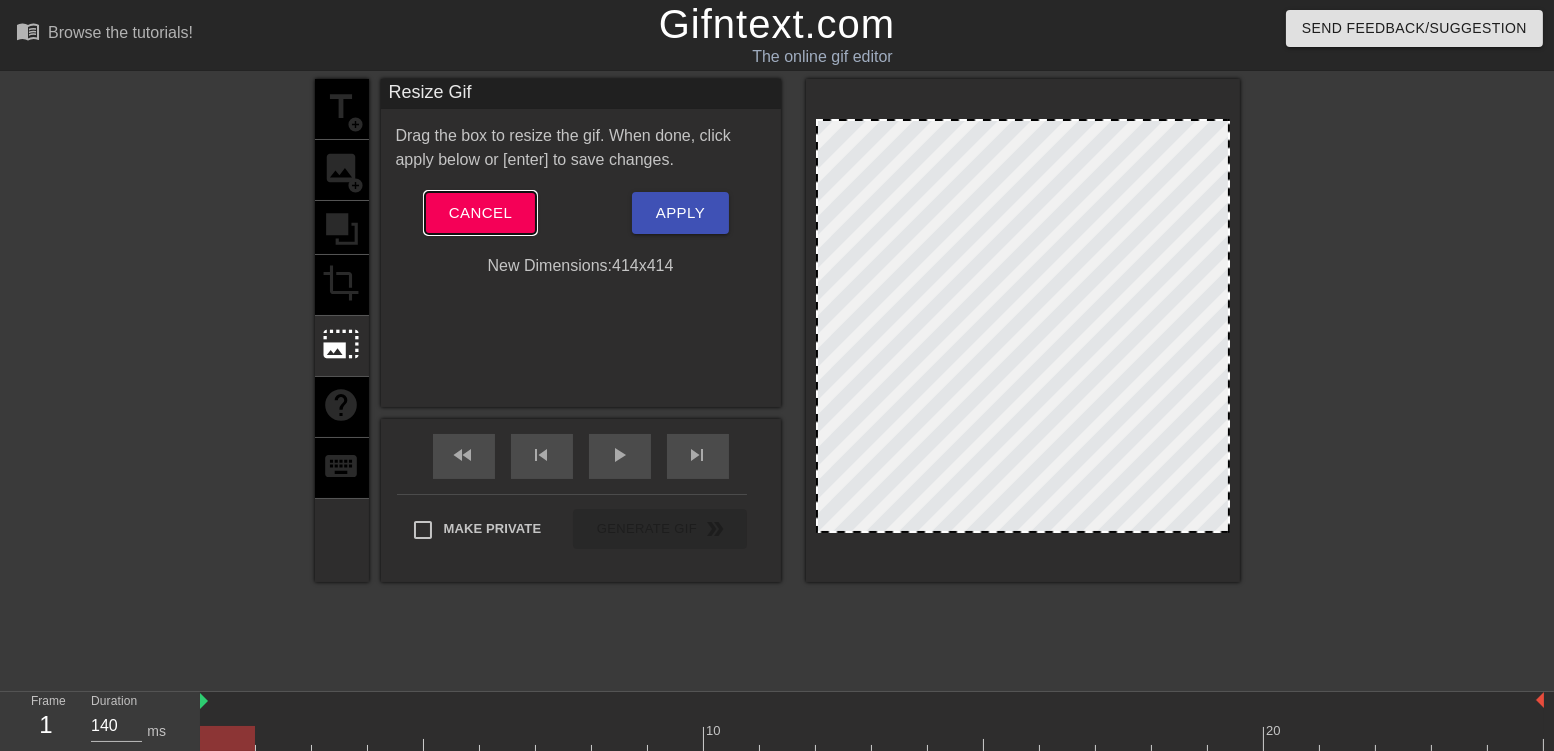 click on "Cancel" at bounding box center (480, 213) 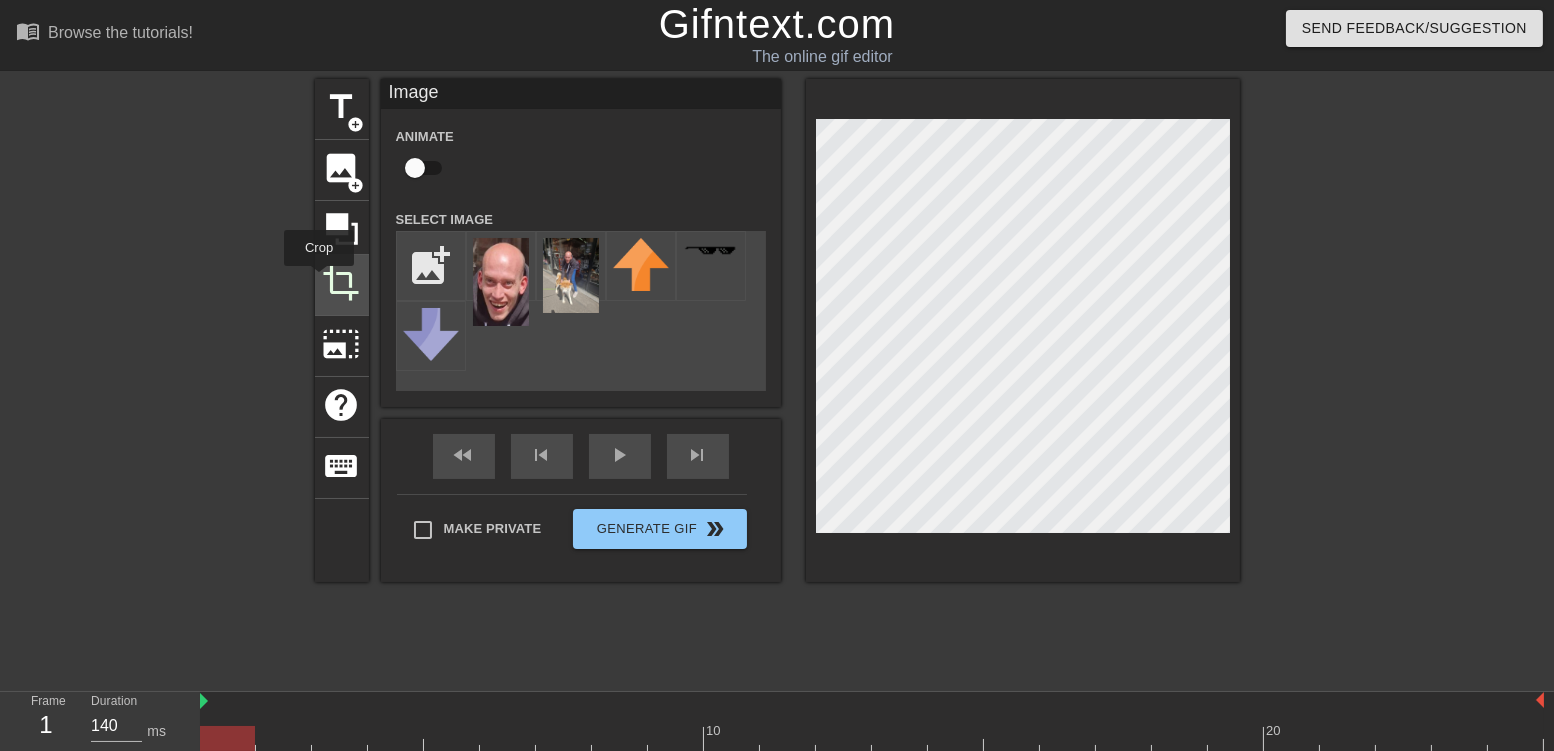 click on "crop" at bounding box center (342, 285) 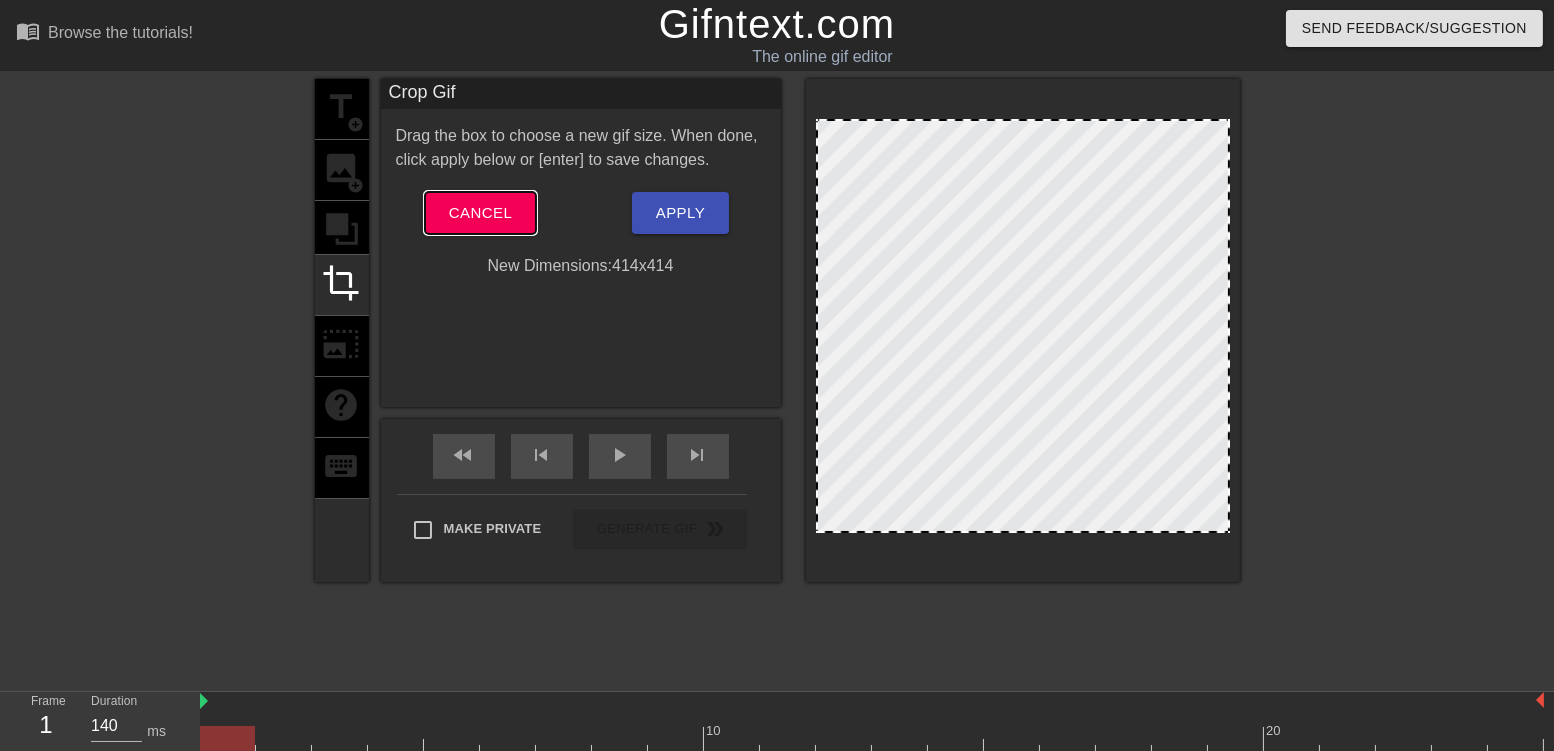 click on "Cancel" at bounding box center [480, 213] 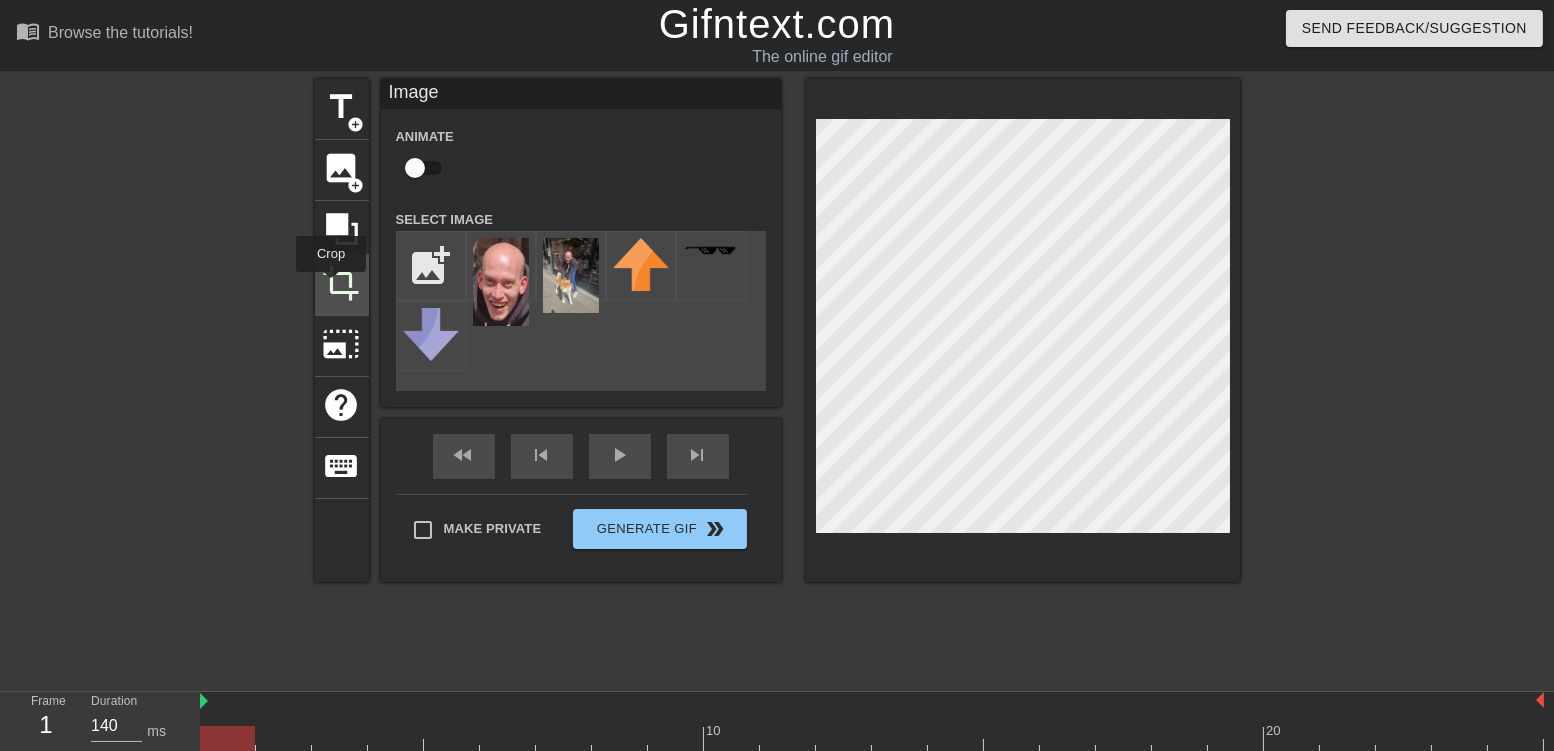 click on "crop" at bounding box center [342, 283] 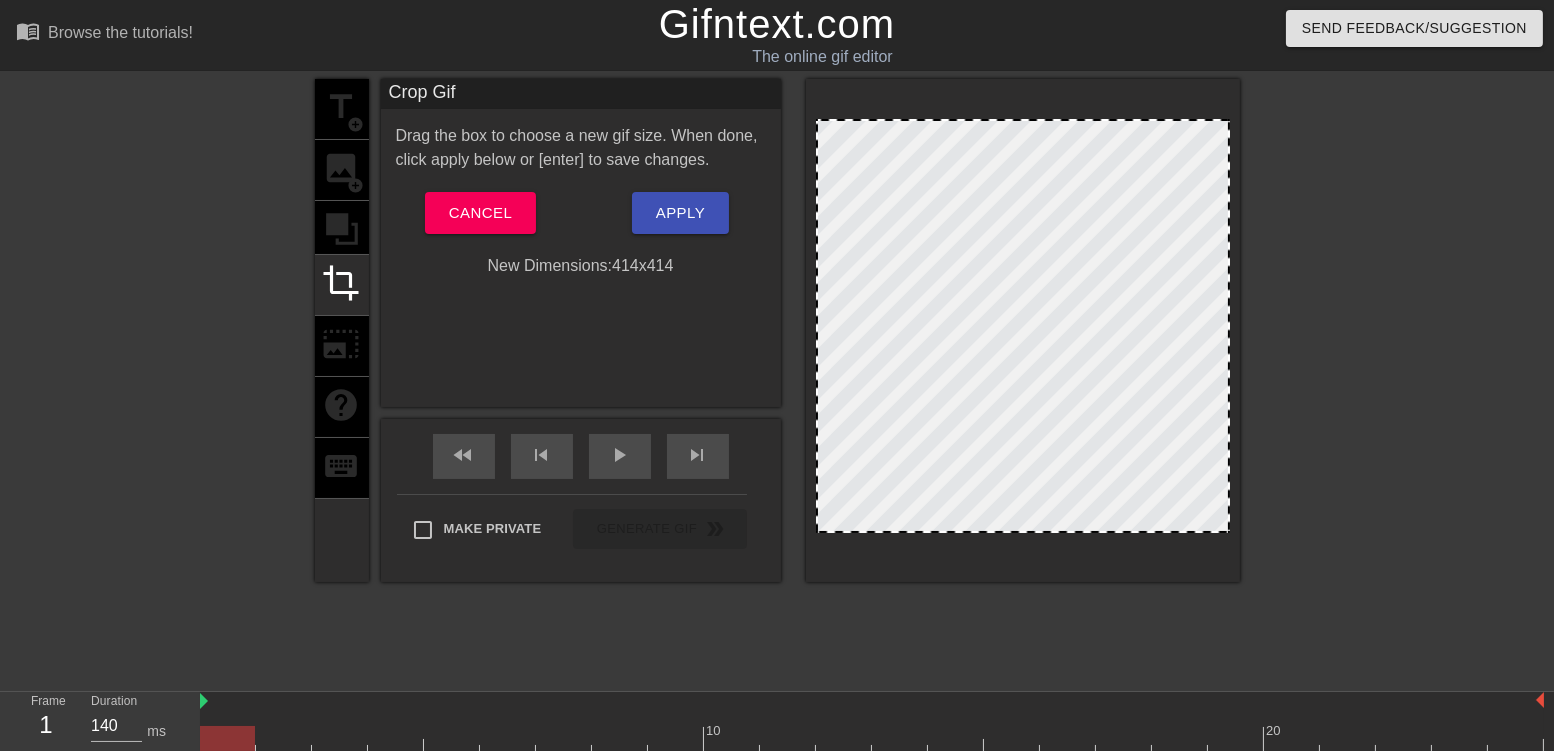 click at bounding box center [1023, 326] 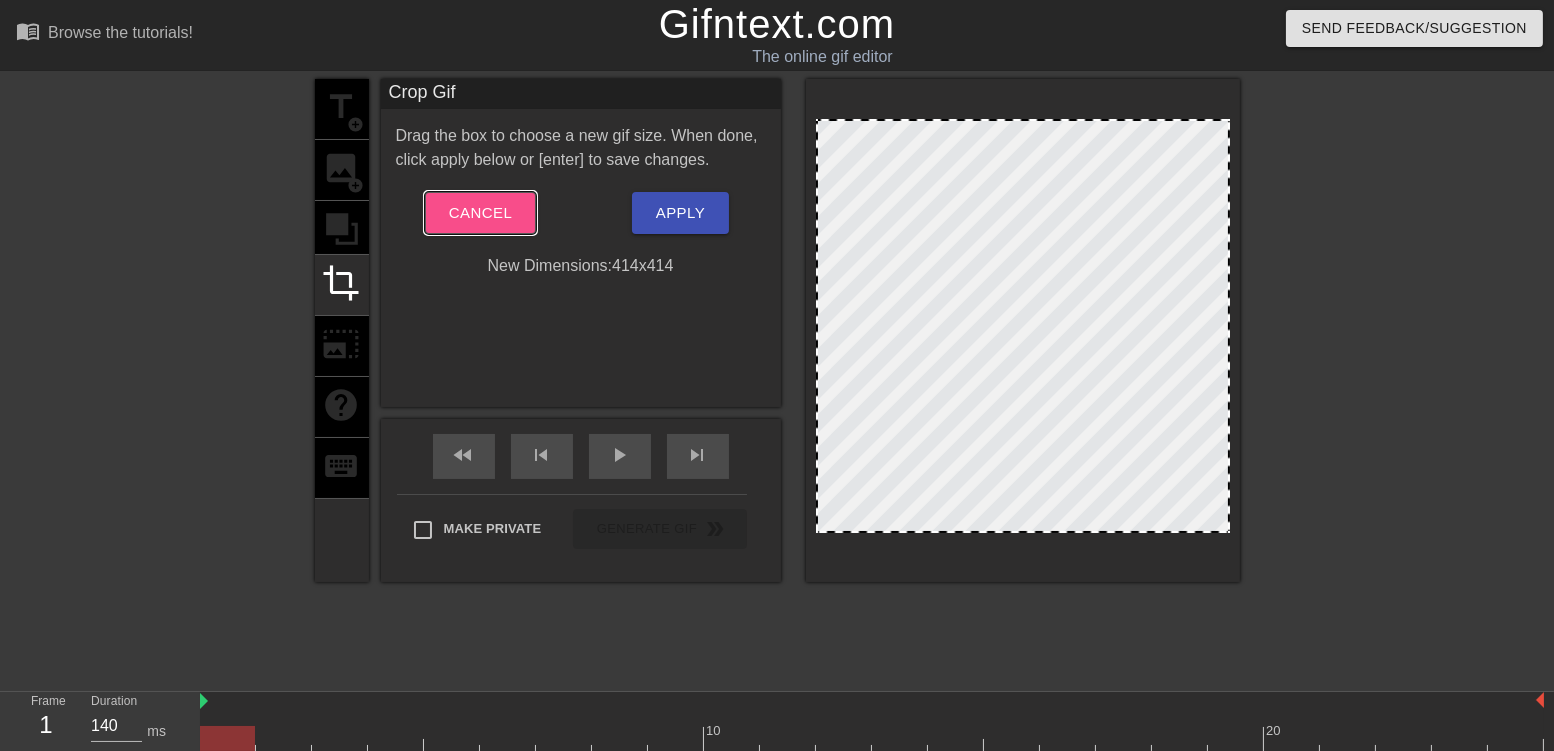 click on "Cancel" at bounding box center [480, 213] 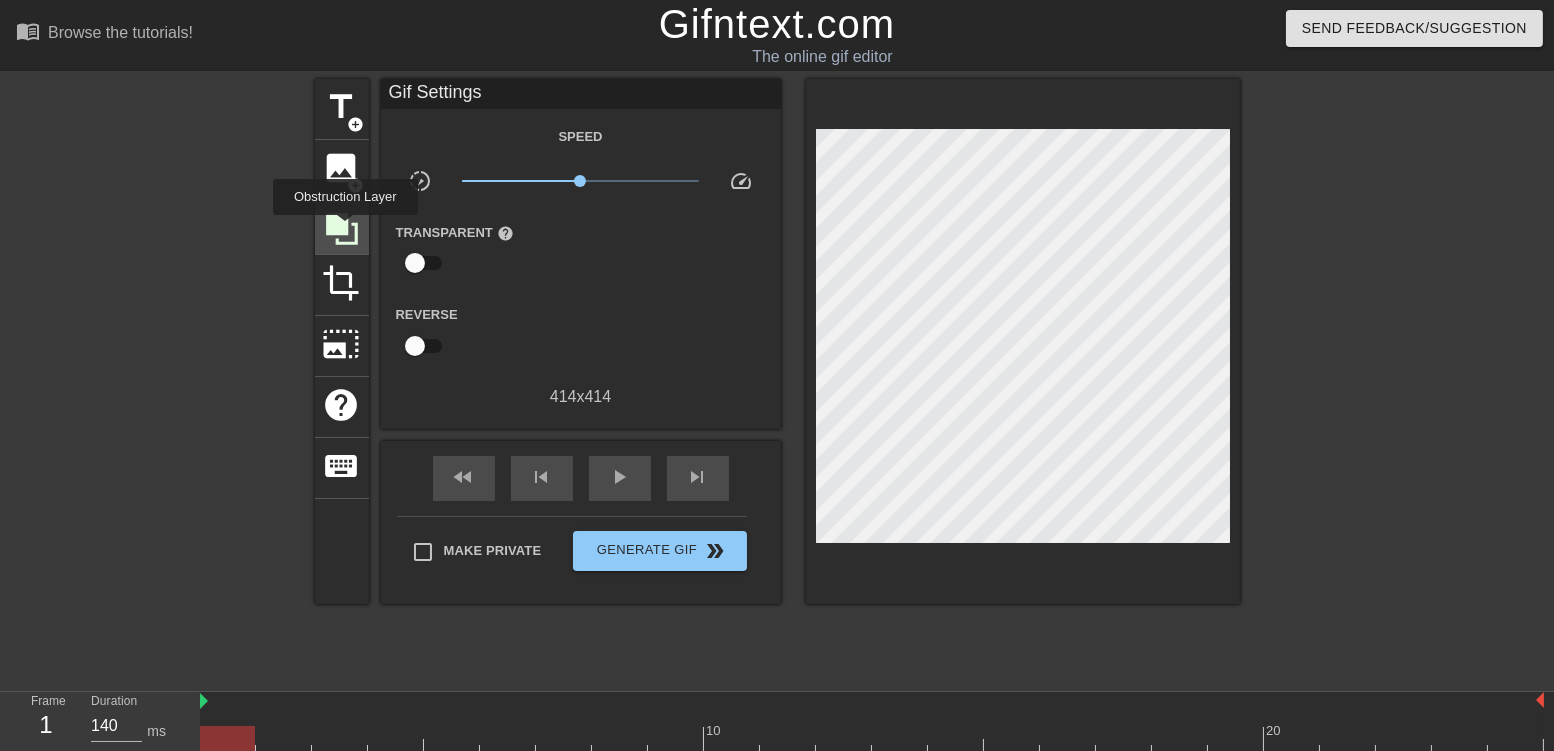 click 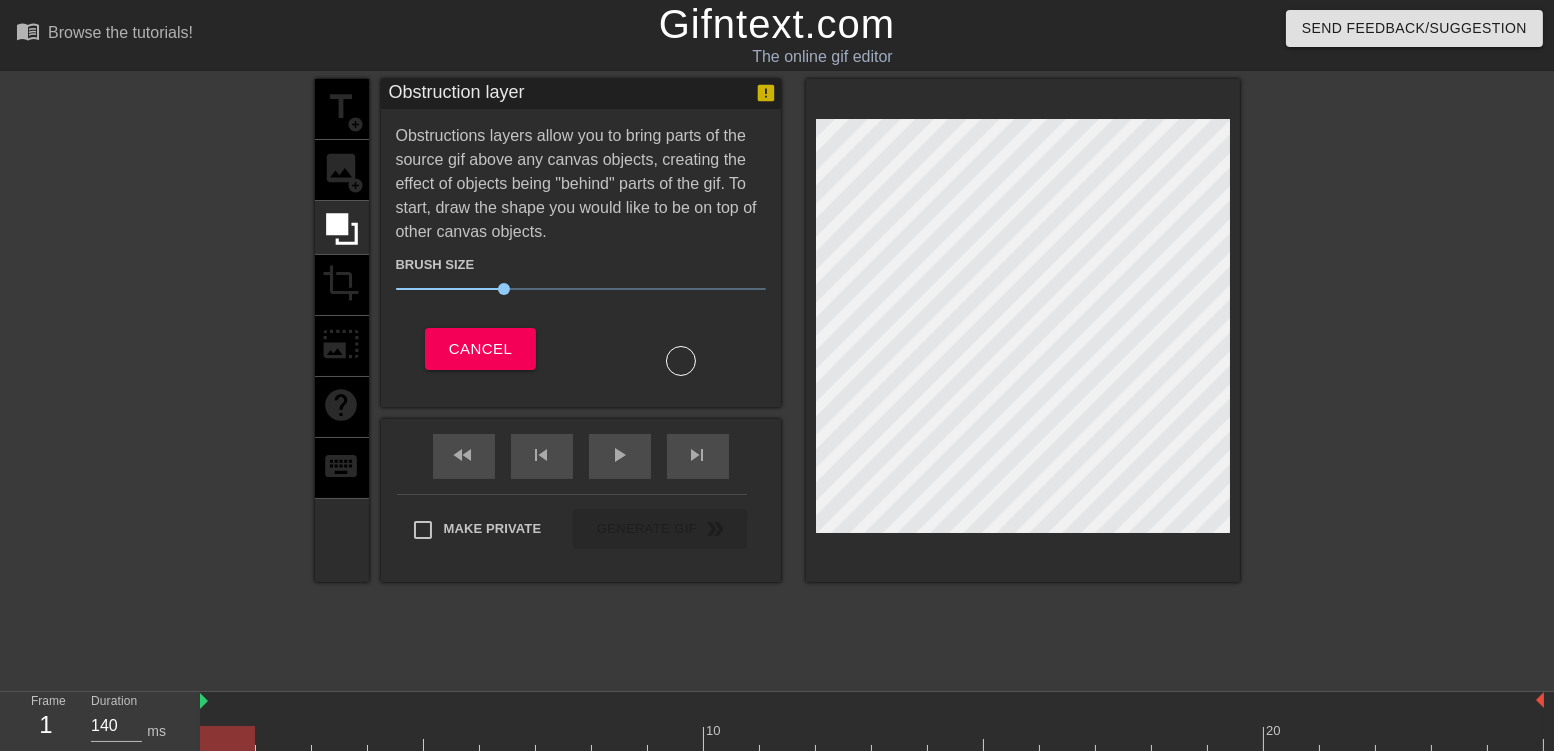 click on "title add_circle image add_circle crop photo_size_select_large help keyboard" at bounding box center (342, 330) 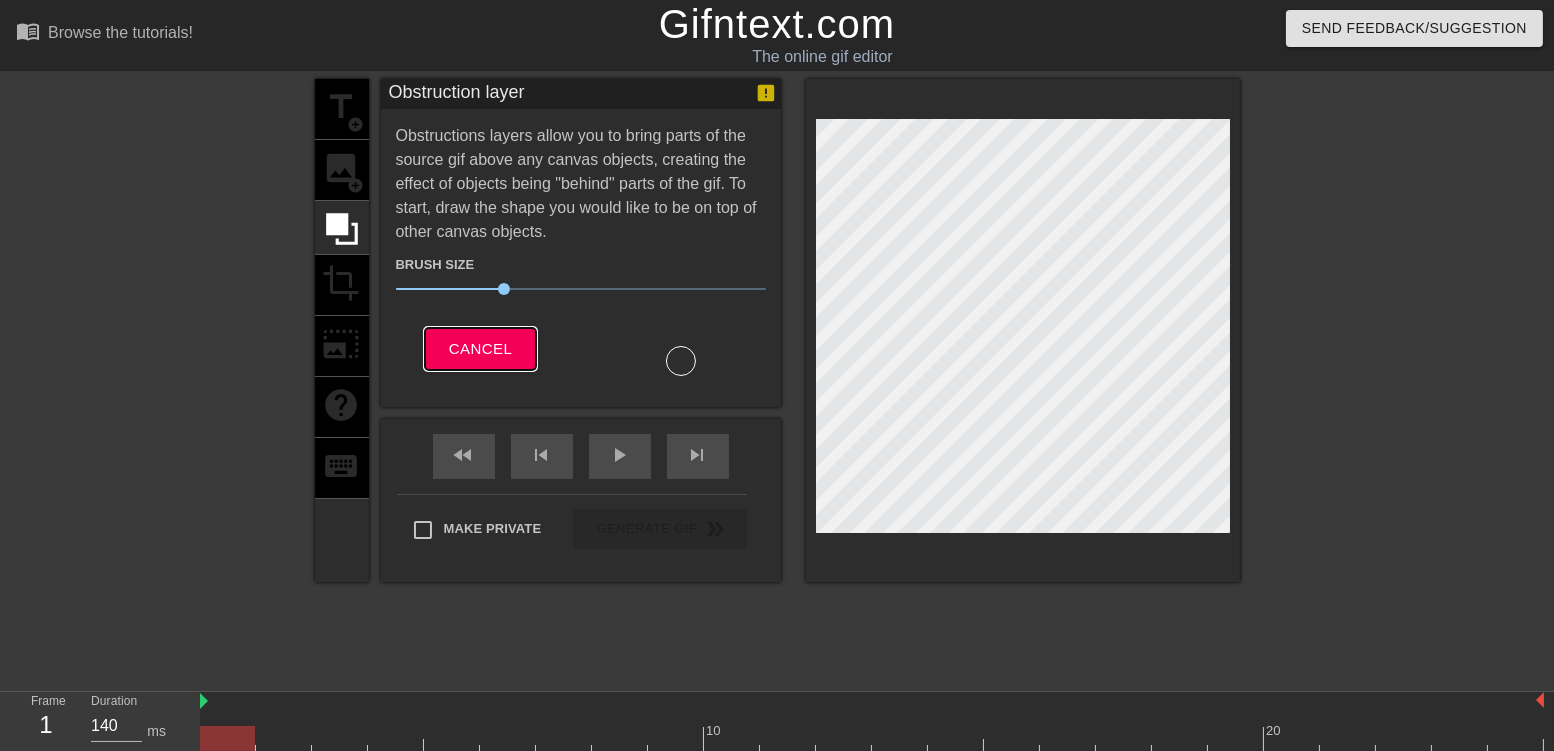 click on "Cancel" at bounding box center (480, 349) 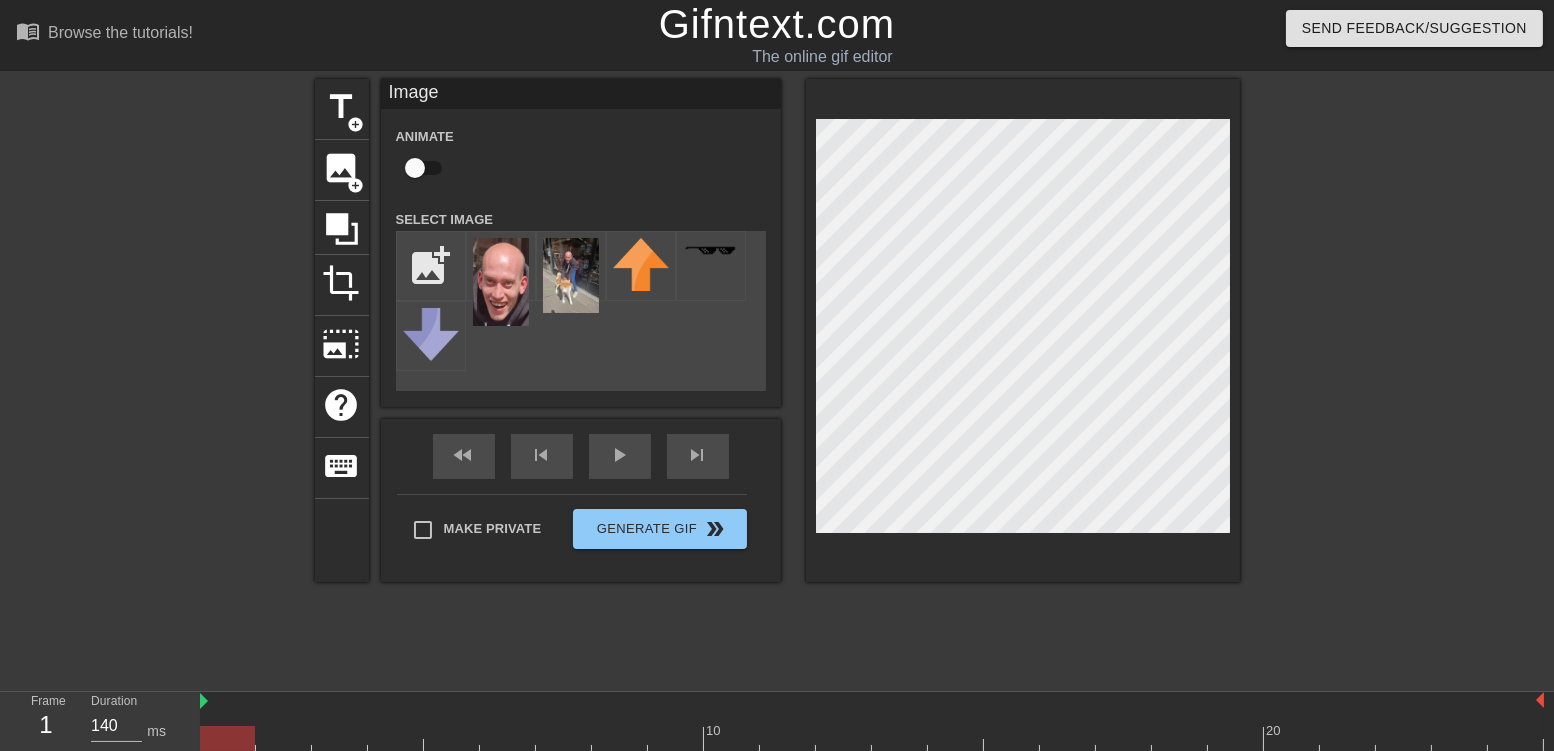 click at bounding box center [1414, 379] 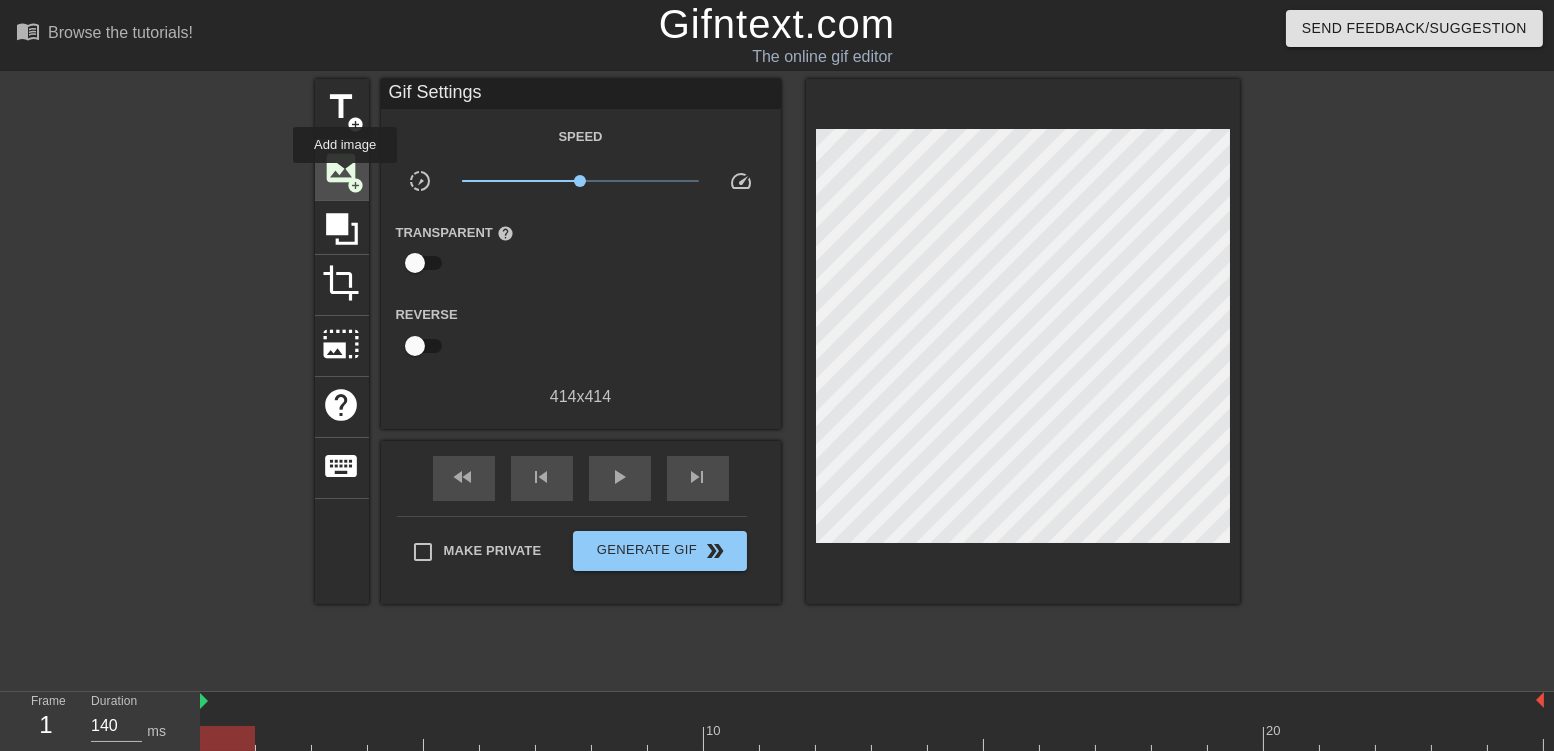 click on "image" at bounding box center (342, 168) 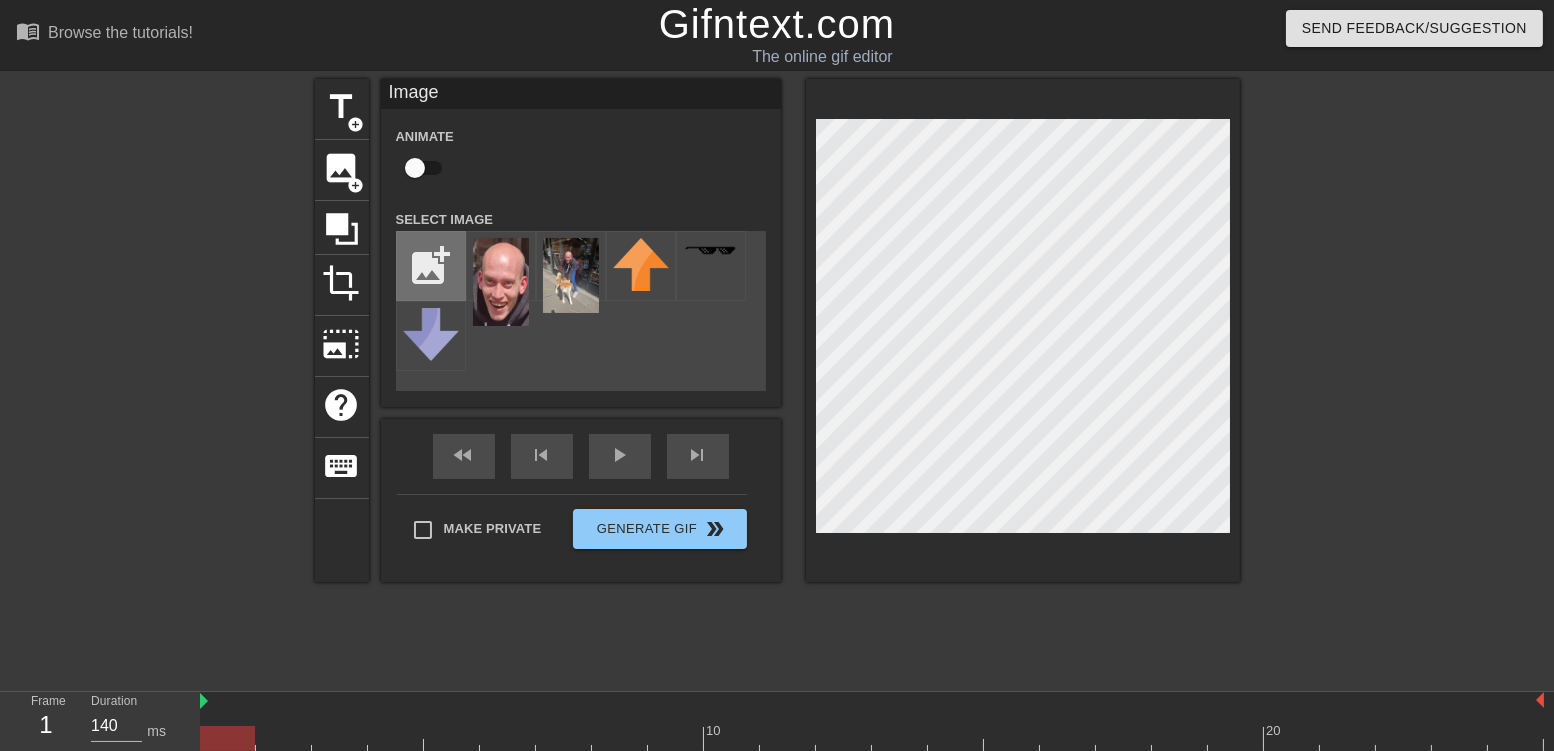 click at bounding box center [431, 266] 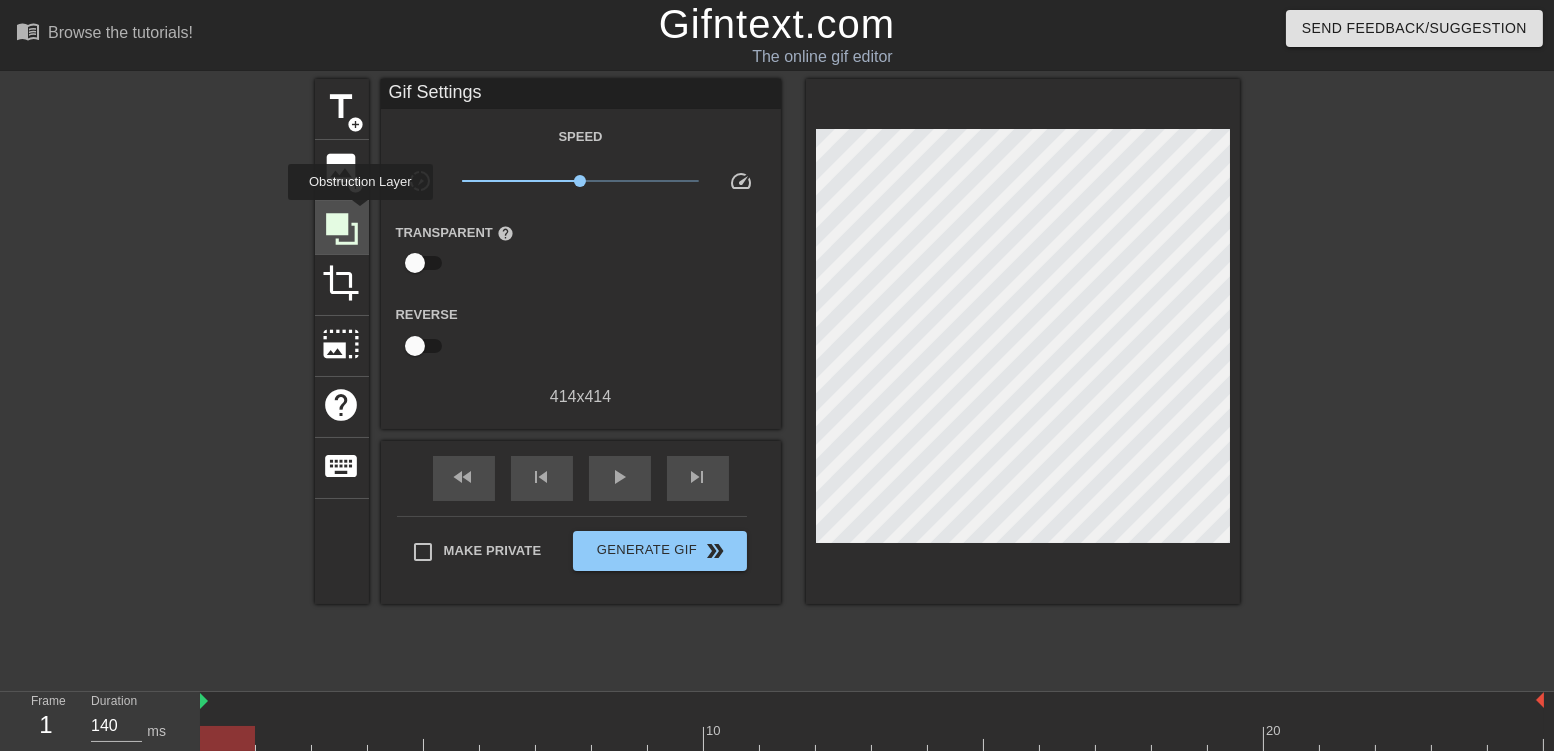 click 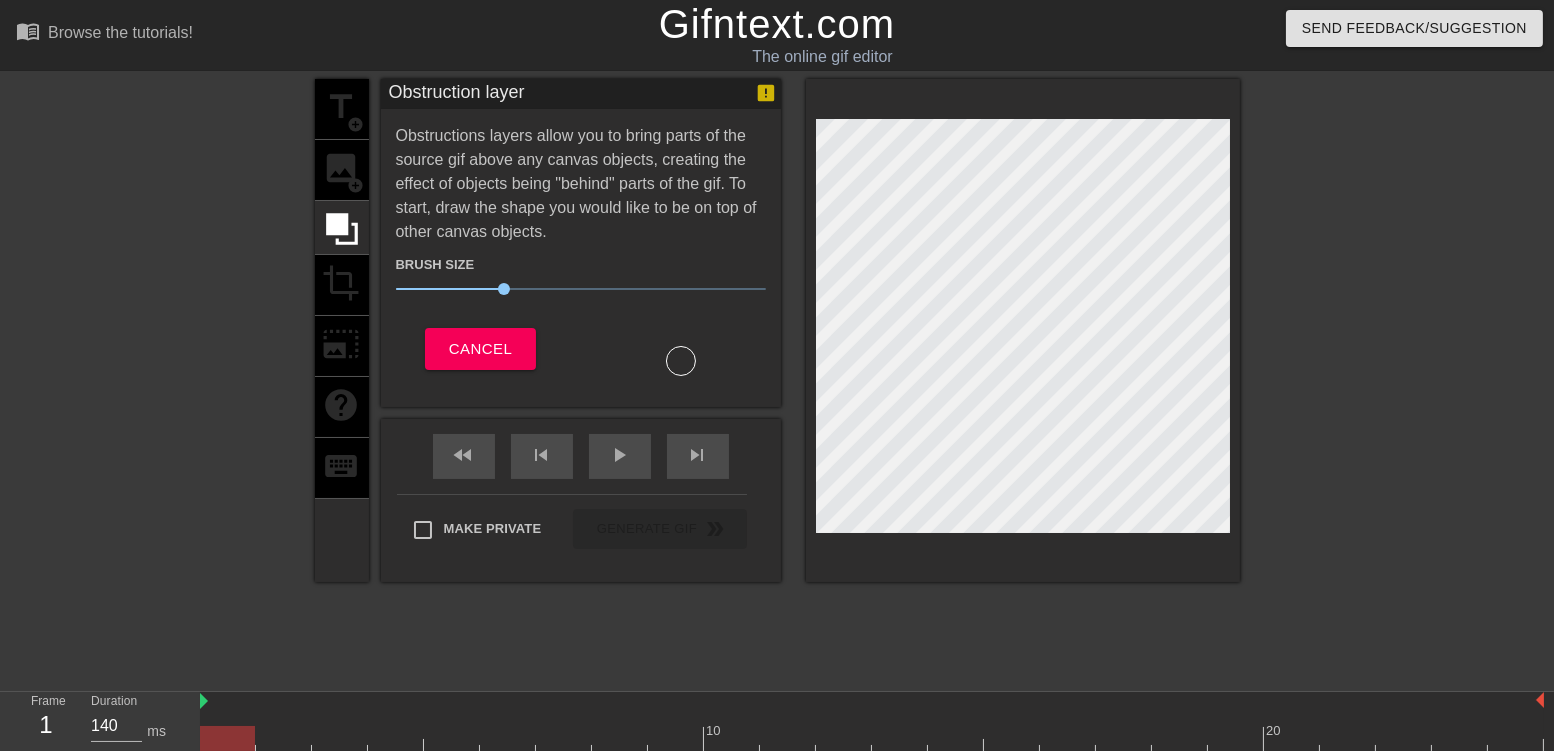 click on "title add_circle image add_circle crop photo_size_select_large help keyboard" at bounding box center [342, 330] 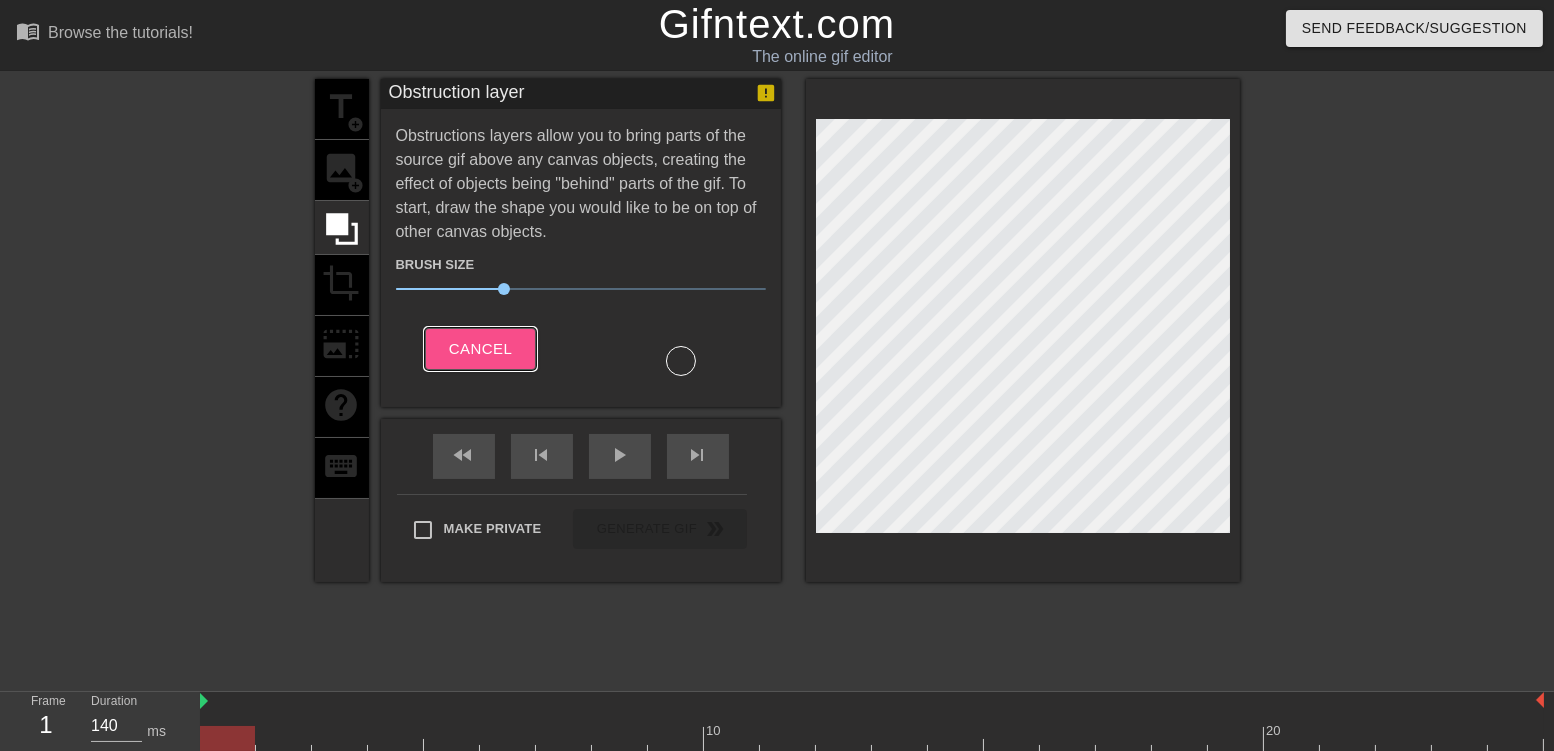 click on "Cancel" at bounding box center [480, 349] 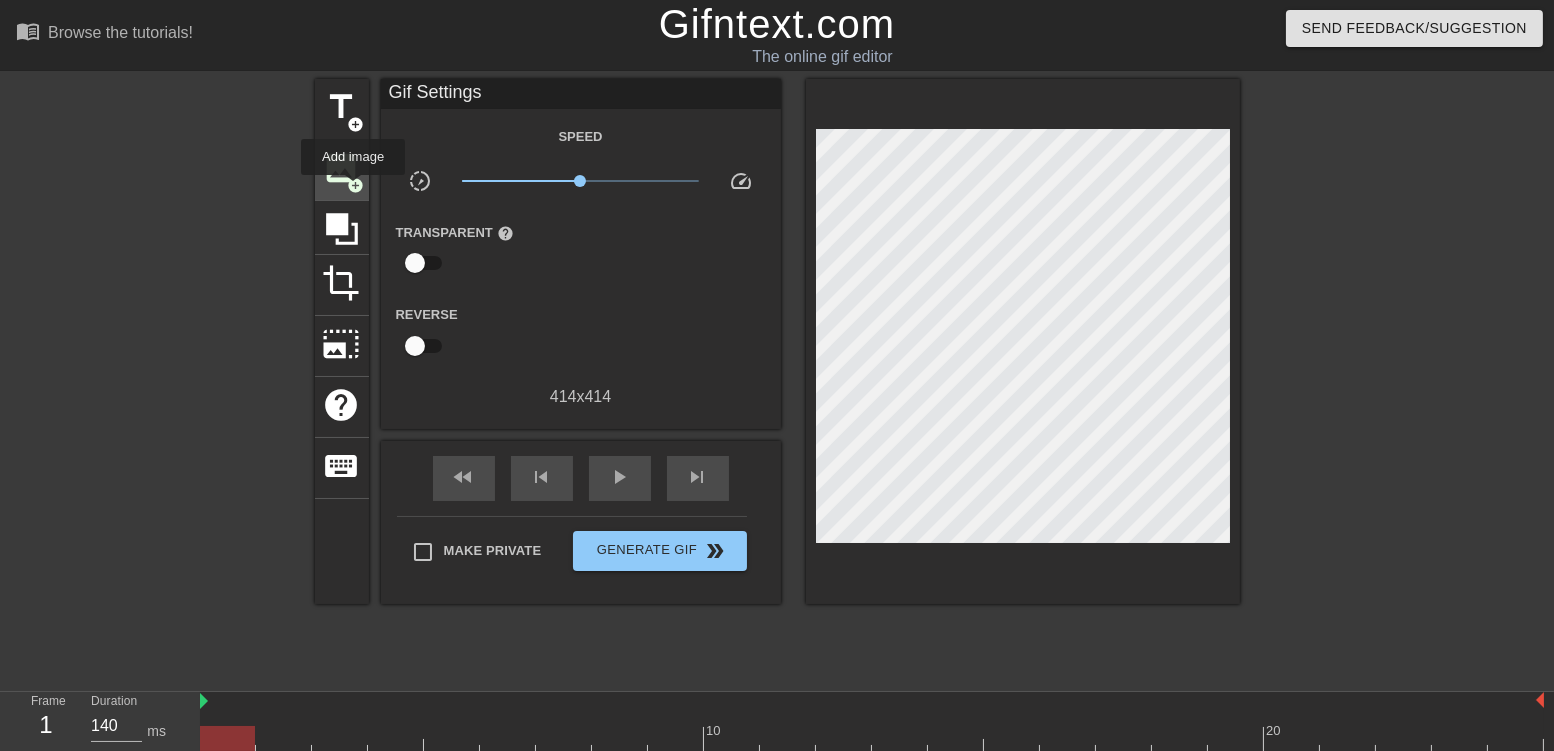 click on "image" at bounding box center (342, 168) 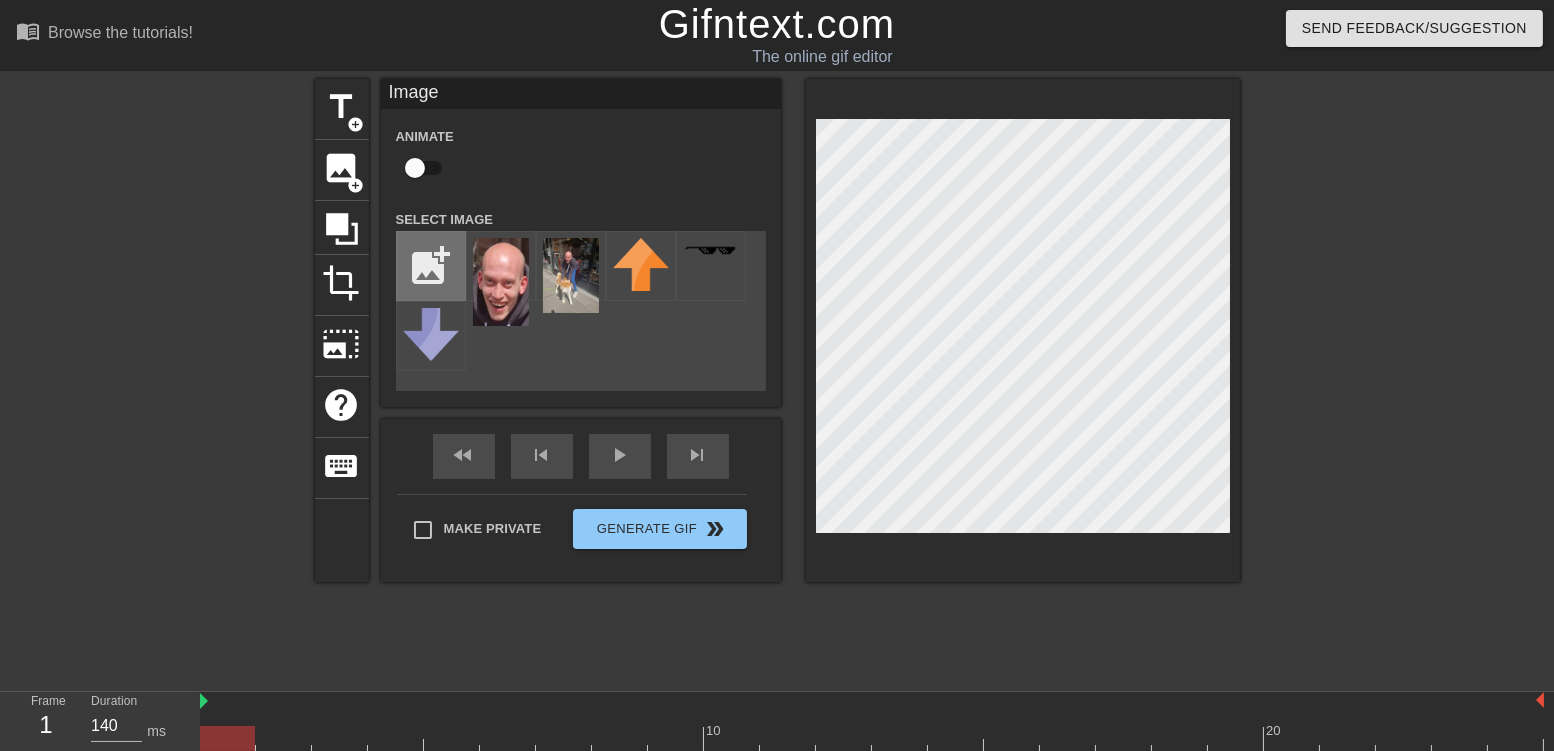 click at bounding box center [431, 266] 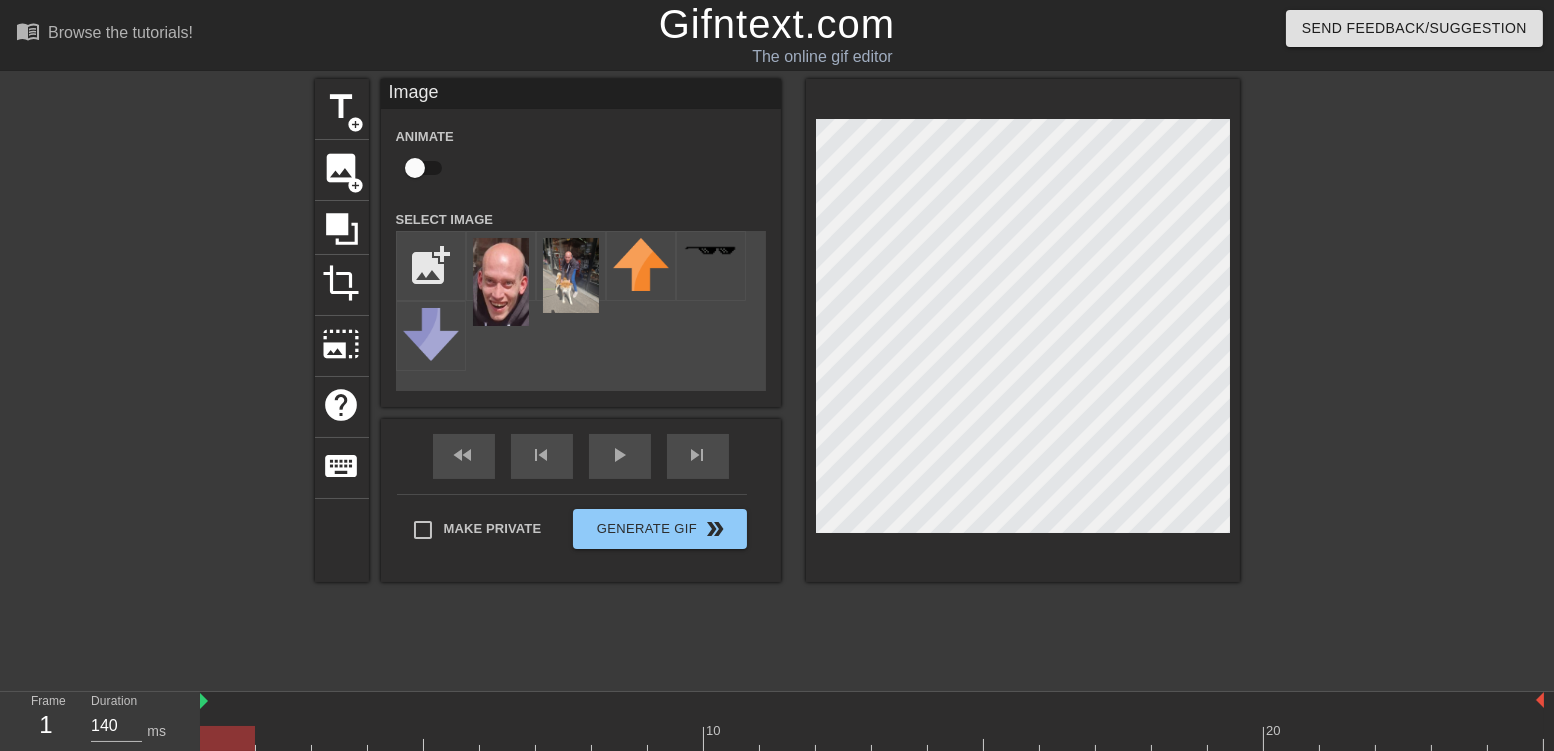type on "C:\fakepath\Capture.JPG" 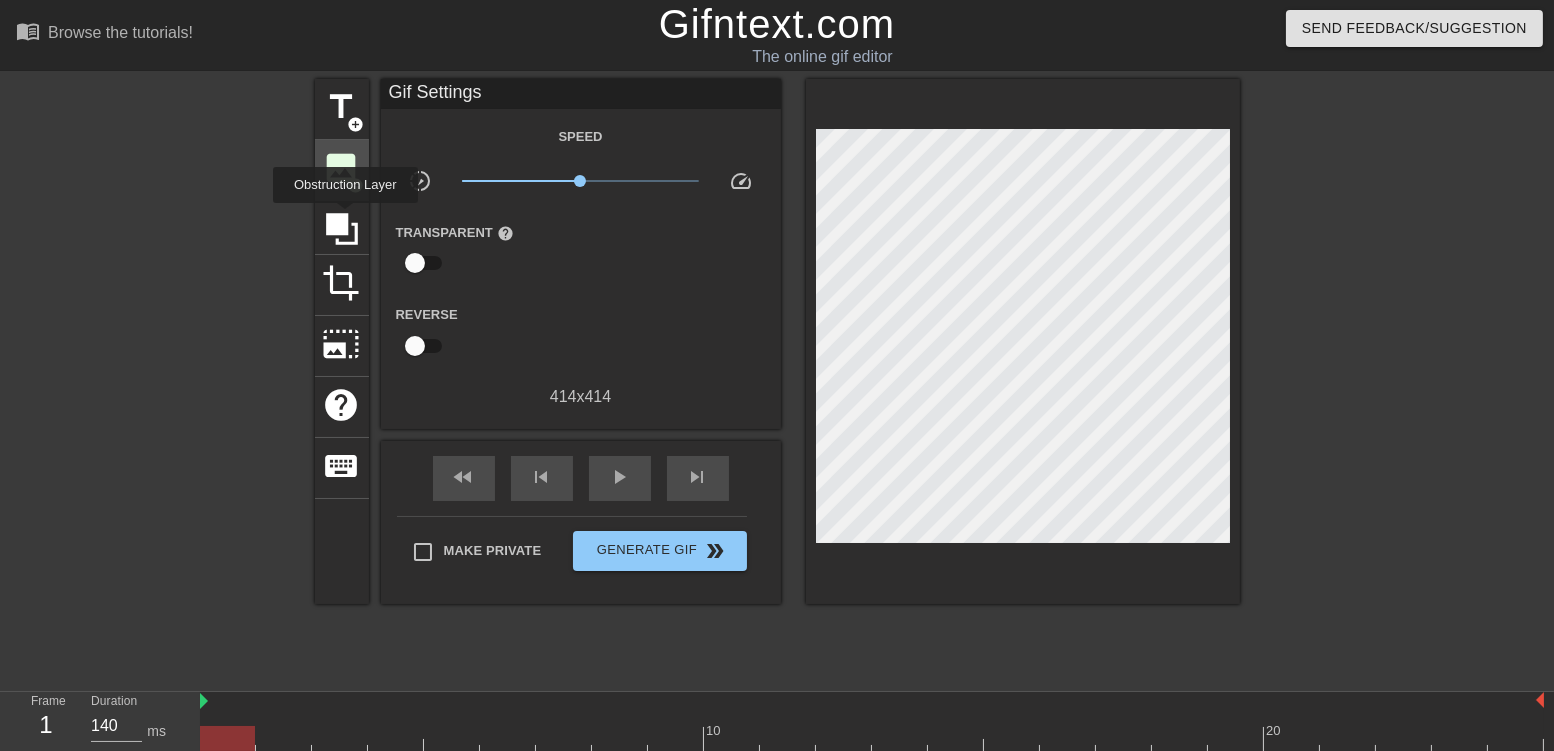 click on "image" at bounding box center [342, 168] 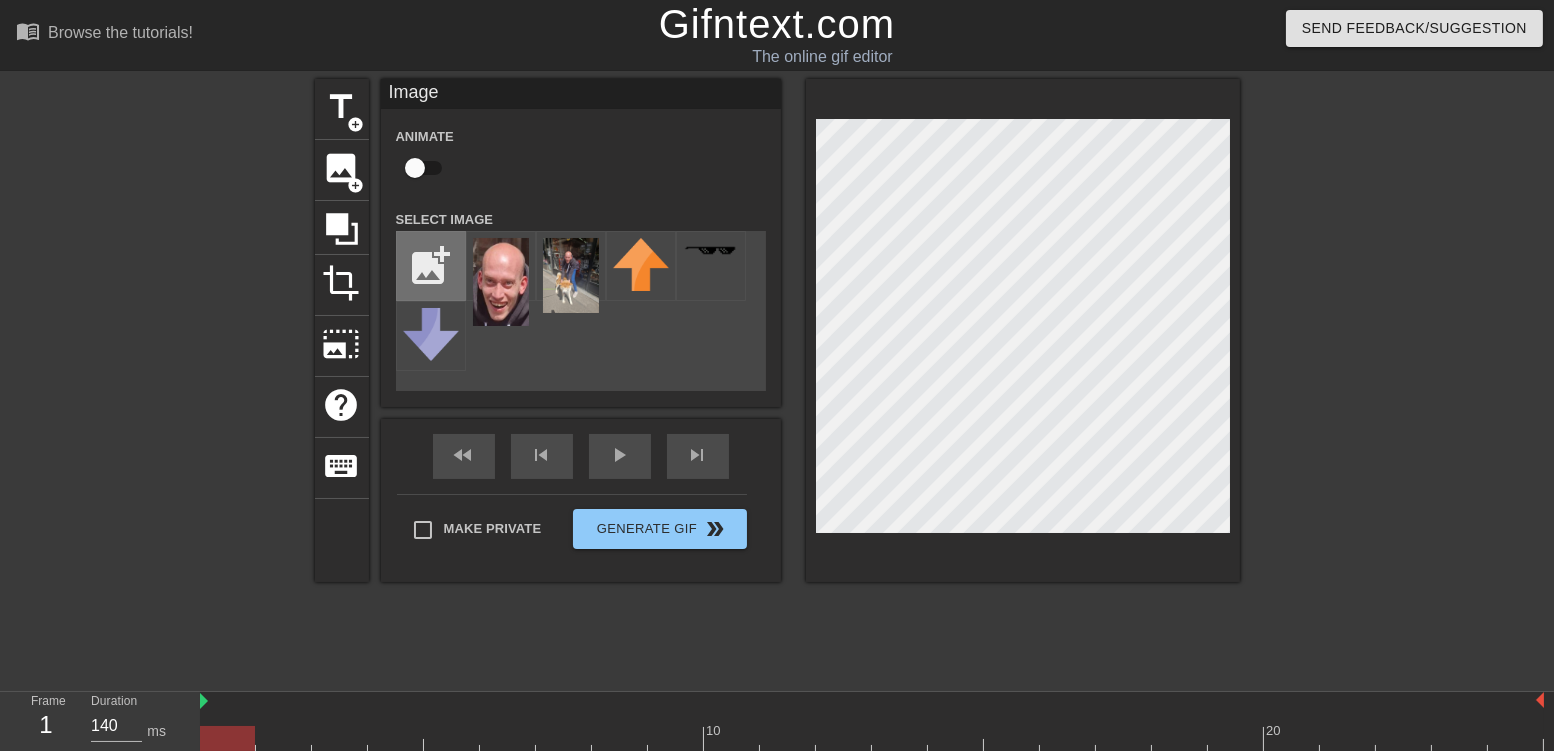 click at bounding box center [431, 266] 